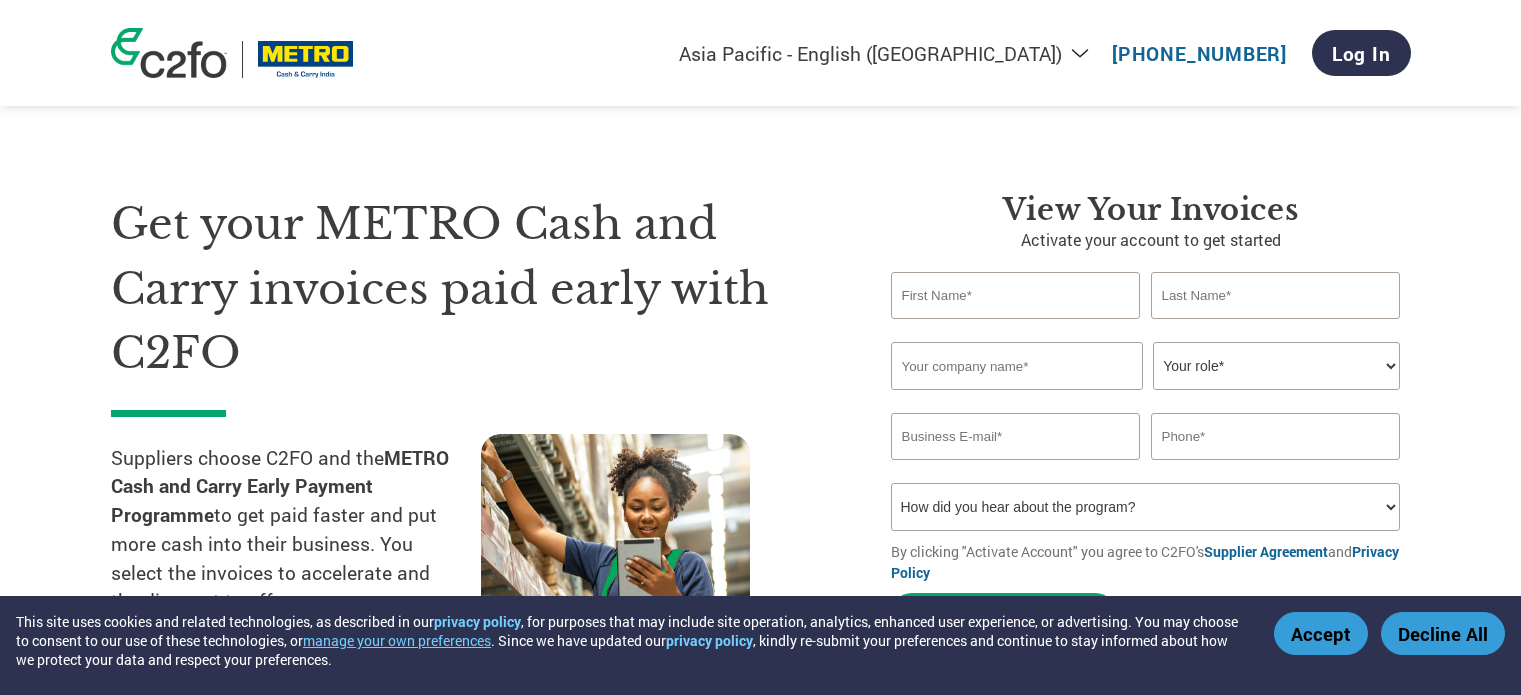 select on "en-IN" 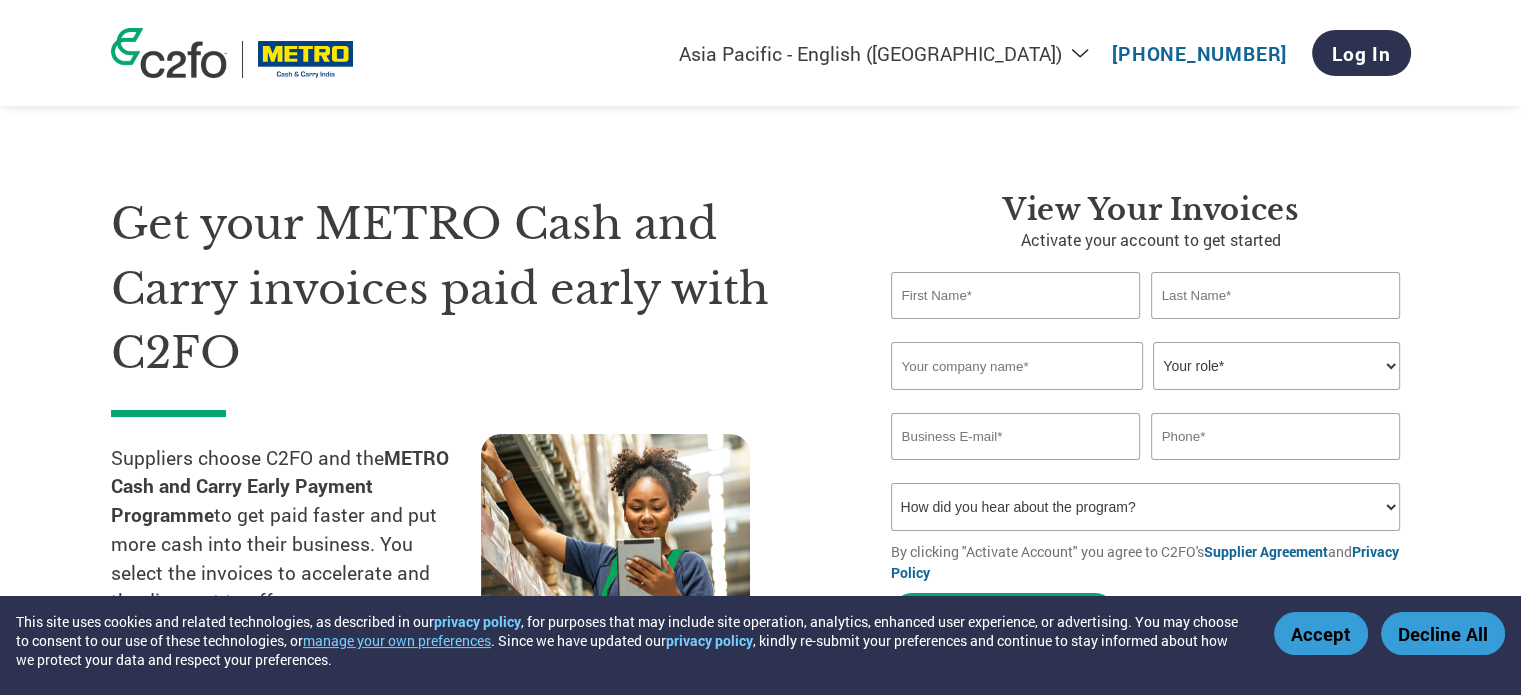 scroll, scrollTop: 0, scrollLeft: 0, axis: both 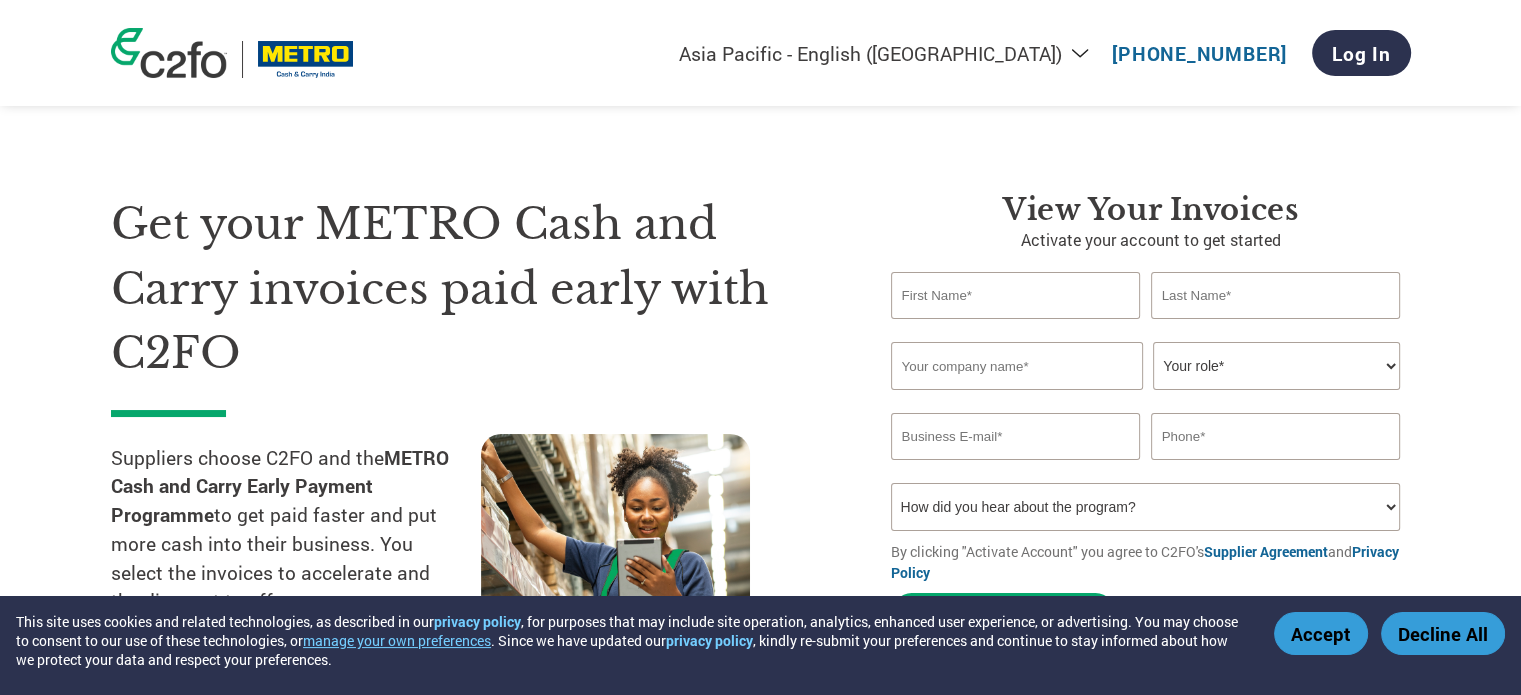 click on "Get your METRO Cash and Carry invoices paid early with C2FO" at bounding box center [471, 289] 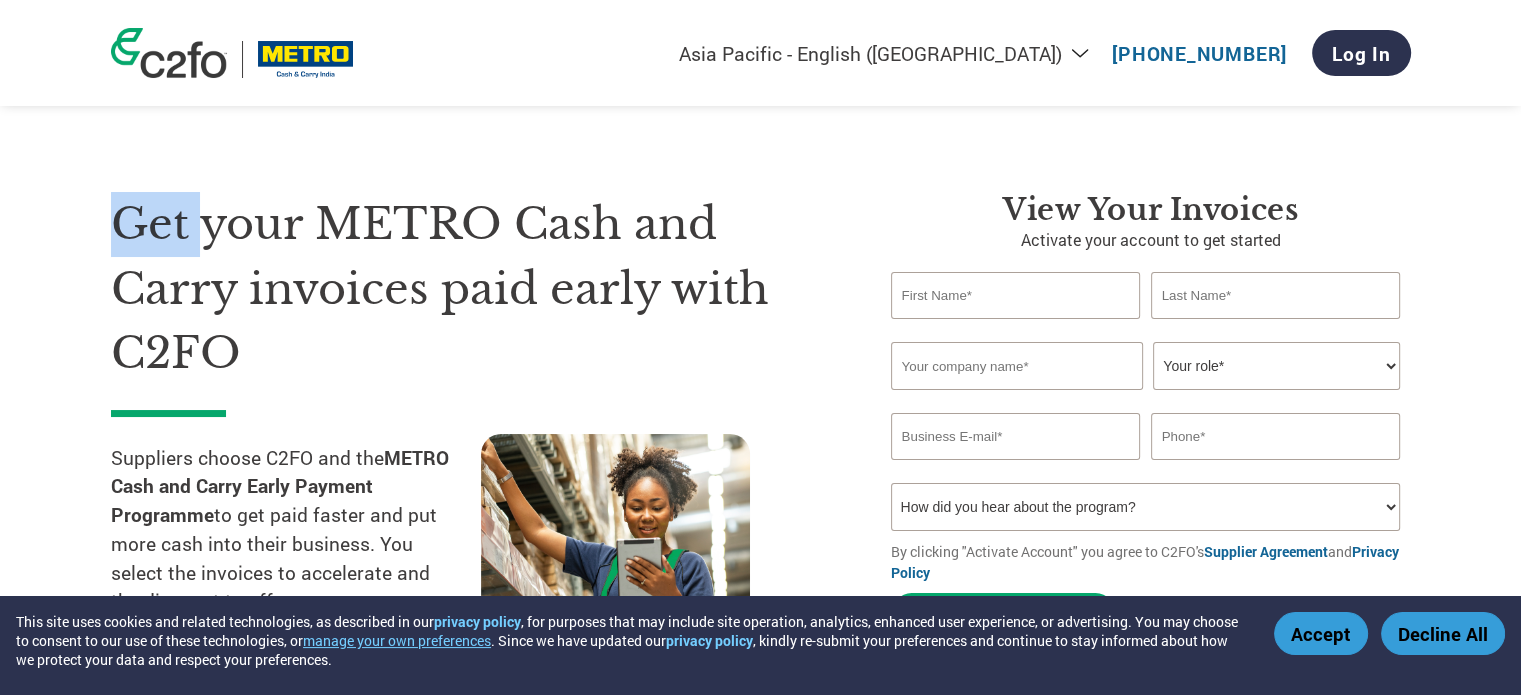 click on "Get your METRO Cash and Carry invoices paid early with C2FO" at bounding box center (471, 289) 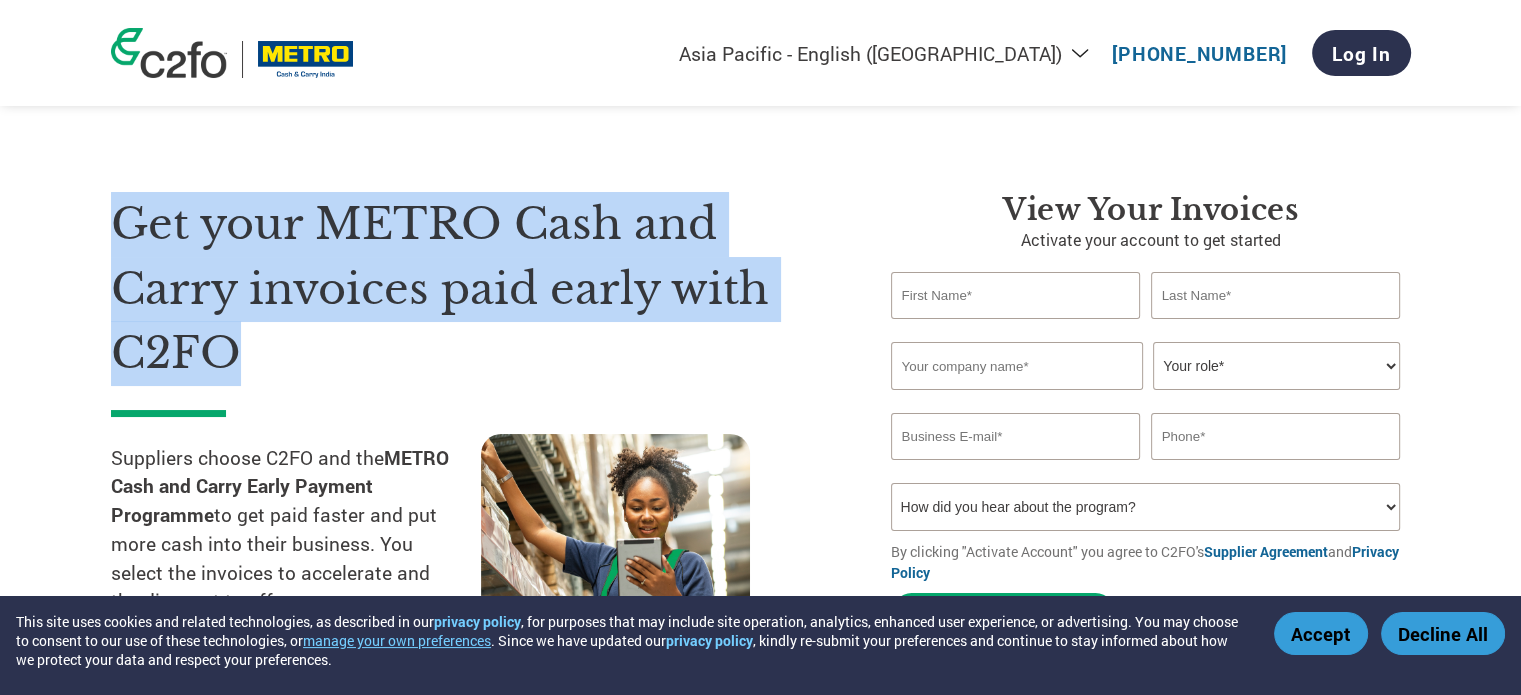 drag, startPoint x: 170, startPoint y: 215, endPoint x: 344, endPoint y: 331, distance: 209.12198 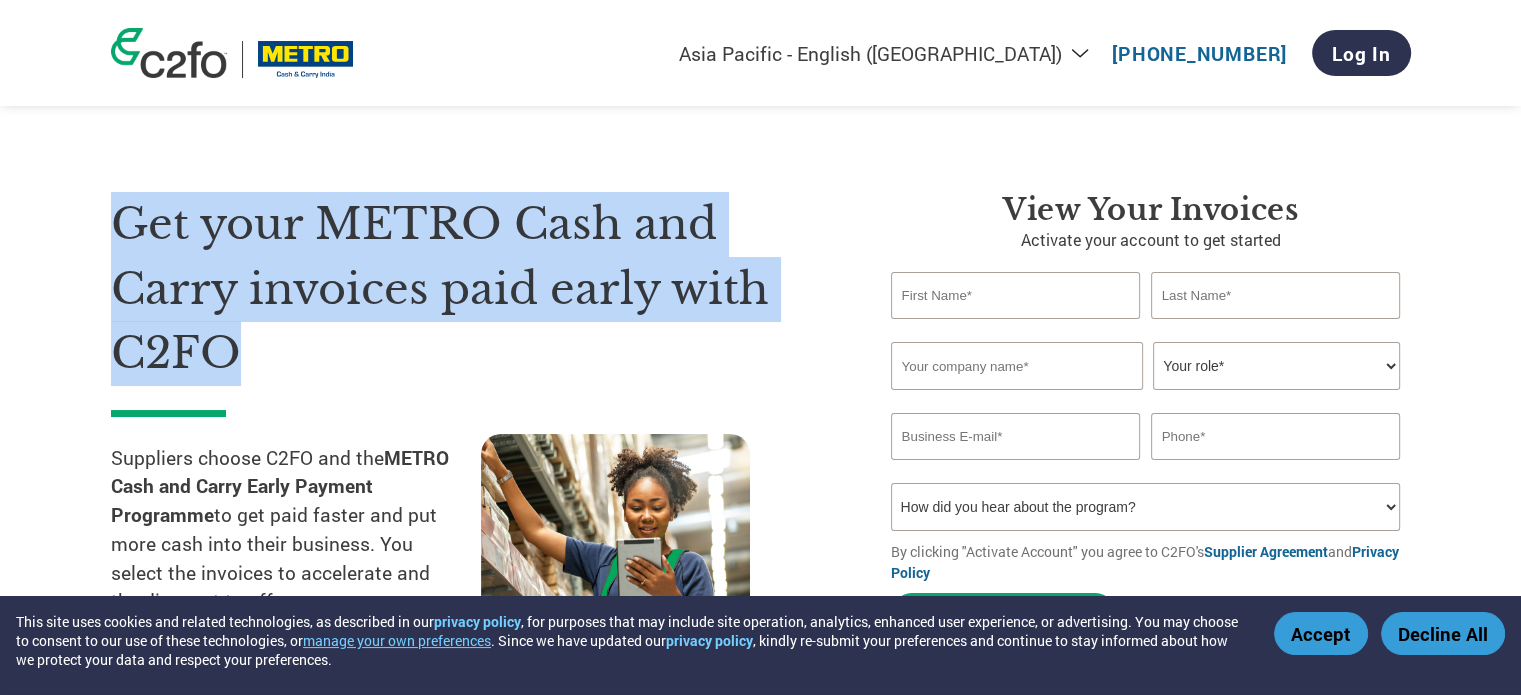 click on "Get your METRO Cash and Carry invoices paid early with C2FO" at bounding box center (471, 289) 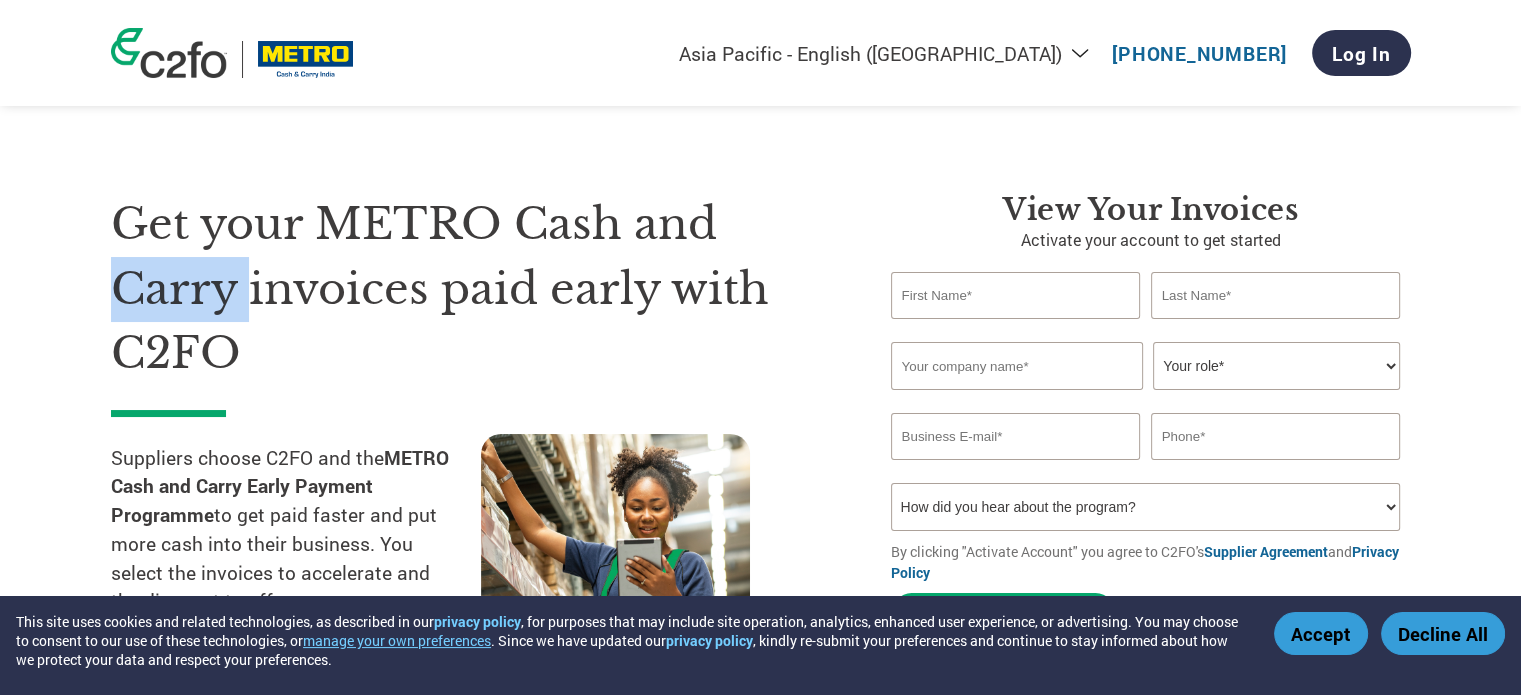 click on "Get your METRO Cash and Carry invoices paid early with C2FO" at bounding box center (471, 289) 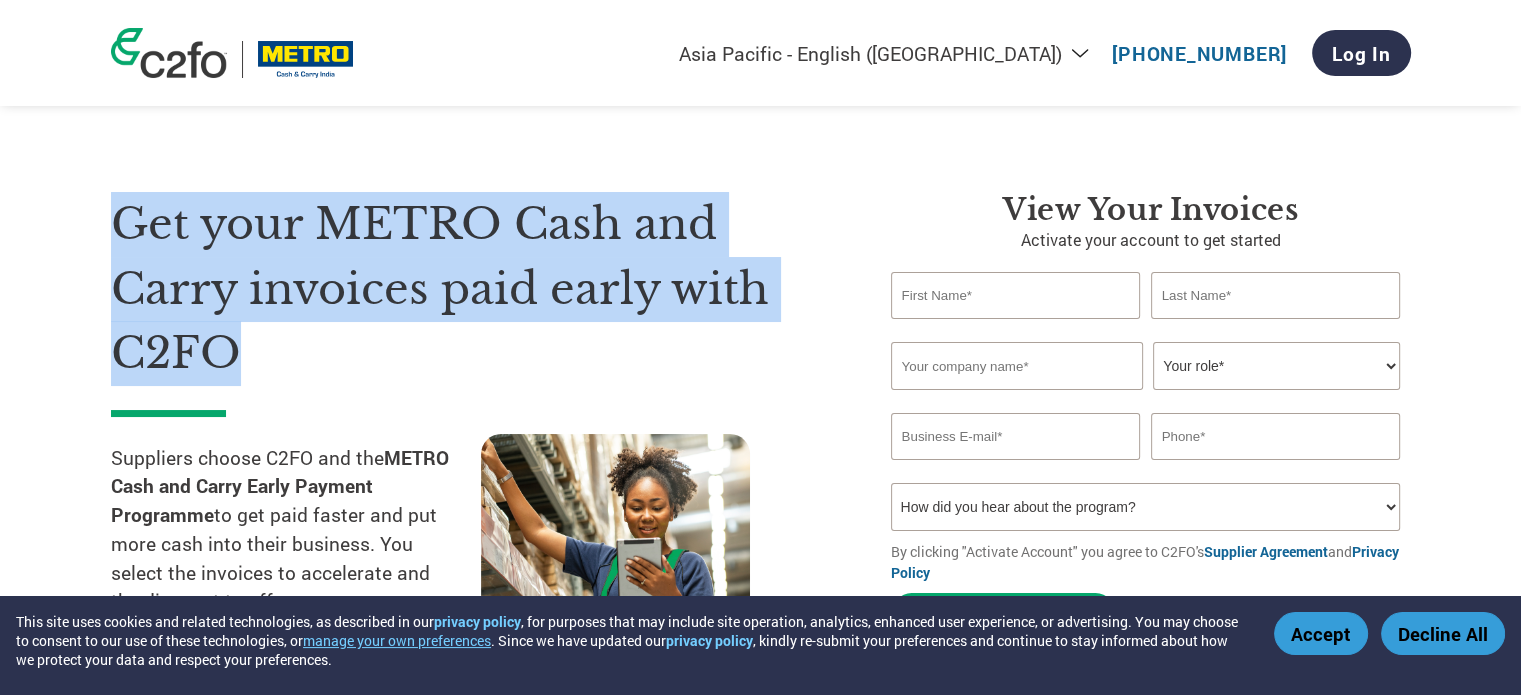 click on "Get your METRO Cash and Carry invoices paid early with C2FO" at bounding box center [471, 289] 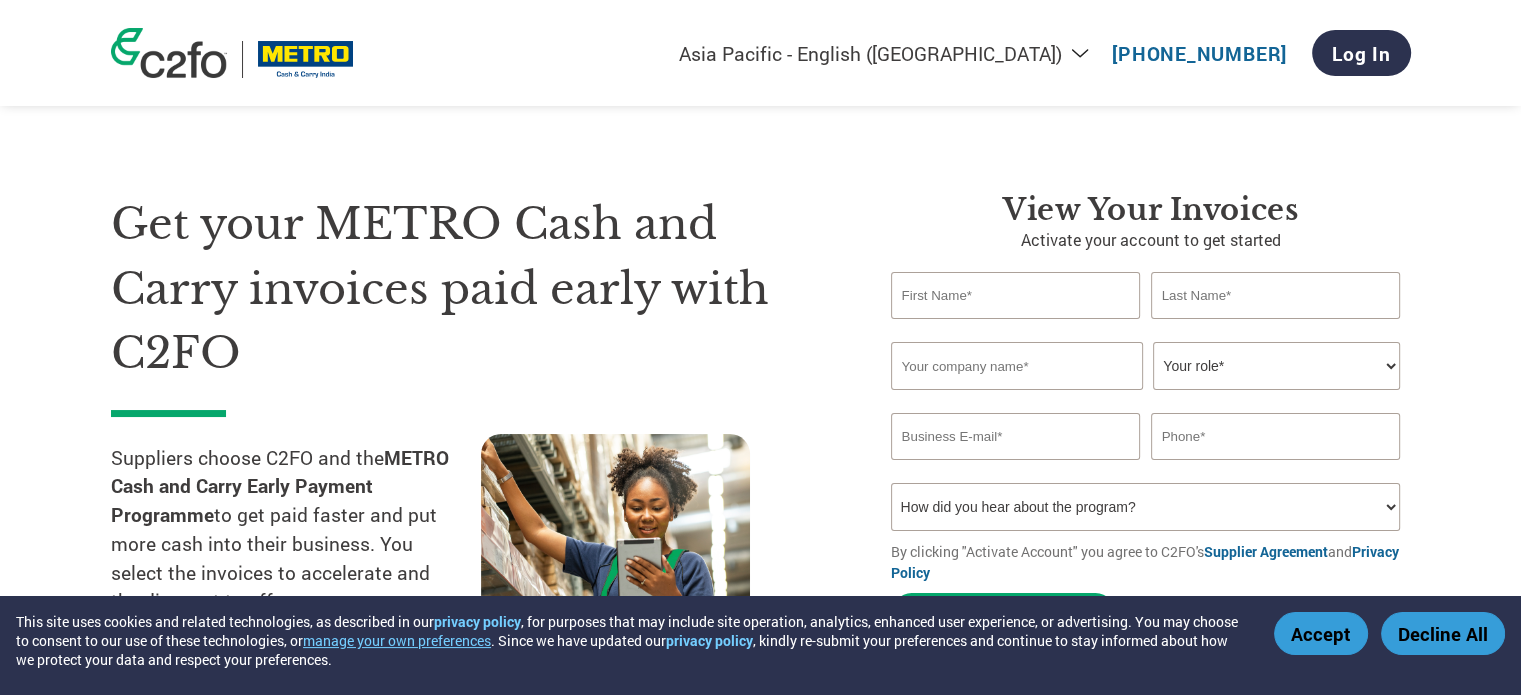 click on "Get your METRO Cash and Carry invoices paid early with C2FO" at bounding box center (471, 289) 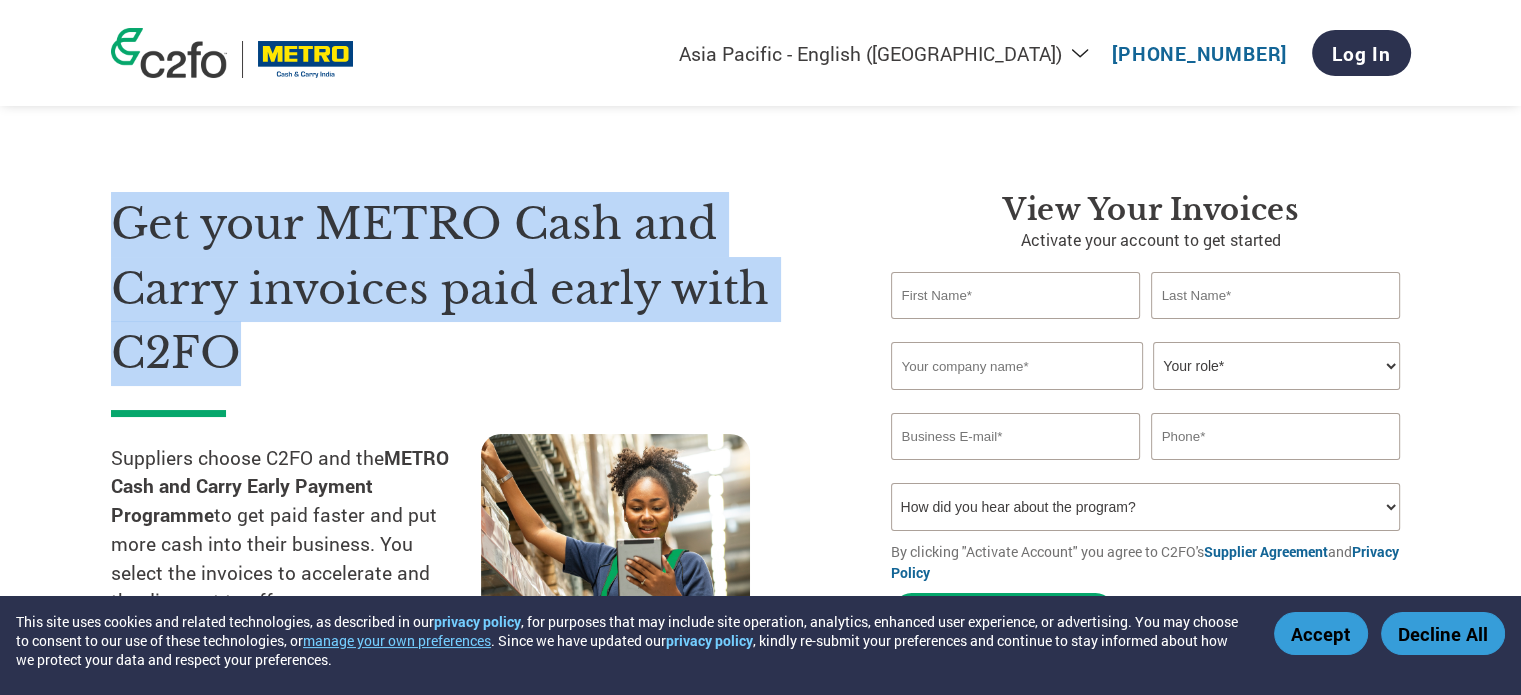 drag, startPoint x: 228, startPoint y: 329, endPoint x: 158, endPoint y: 226, distance: 124.53513 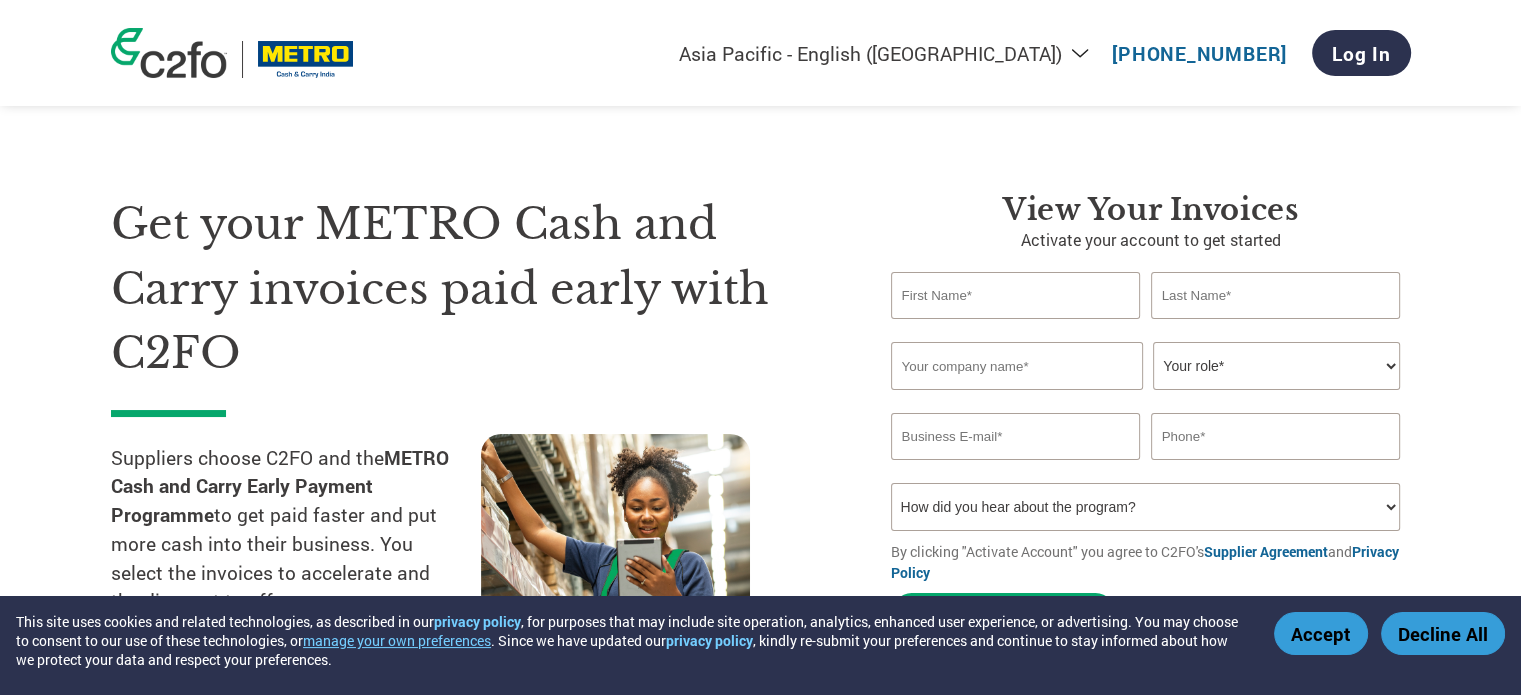 click at bounding box center (1016, 295) 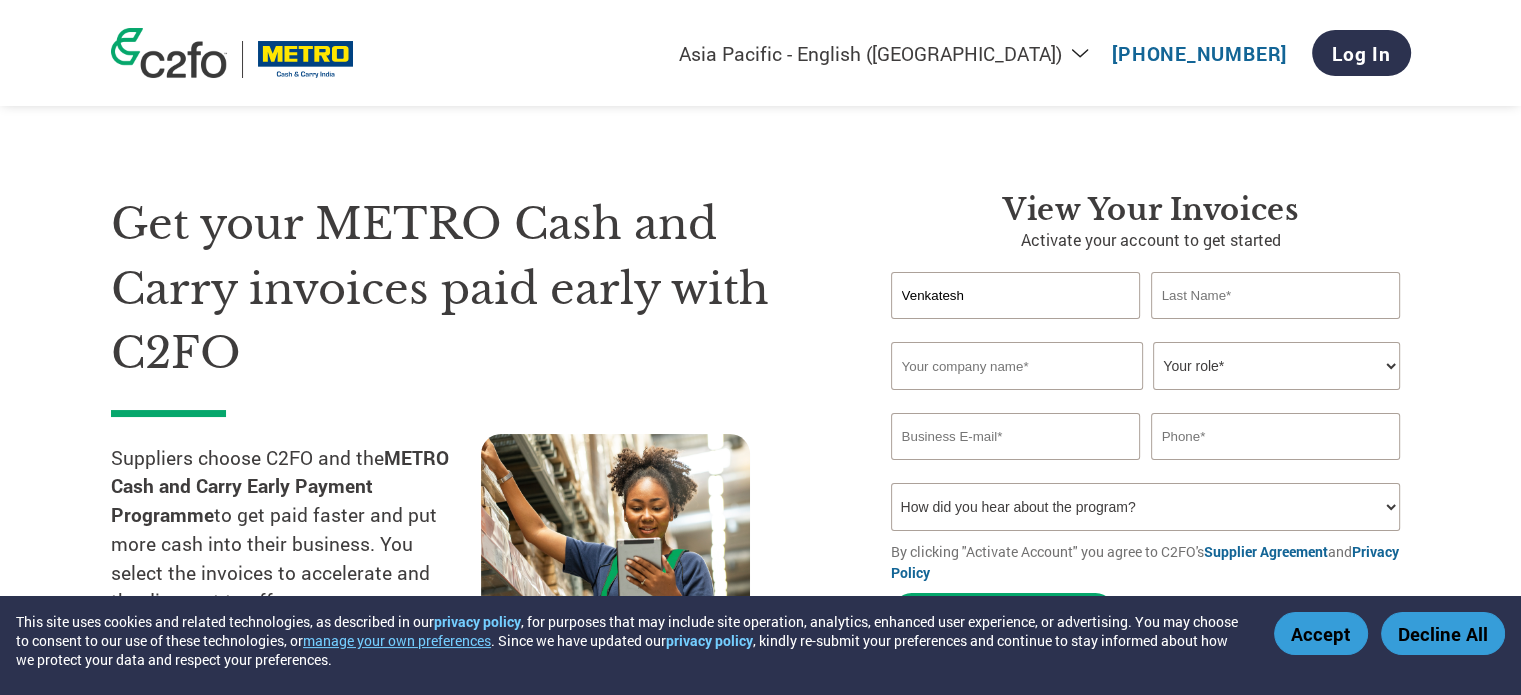 type on "Venkatesh" 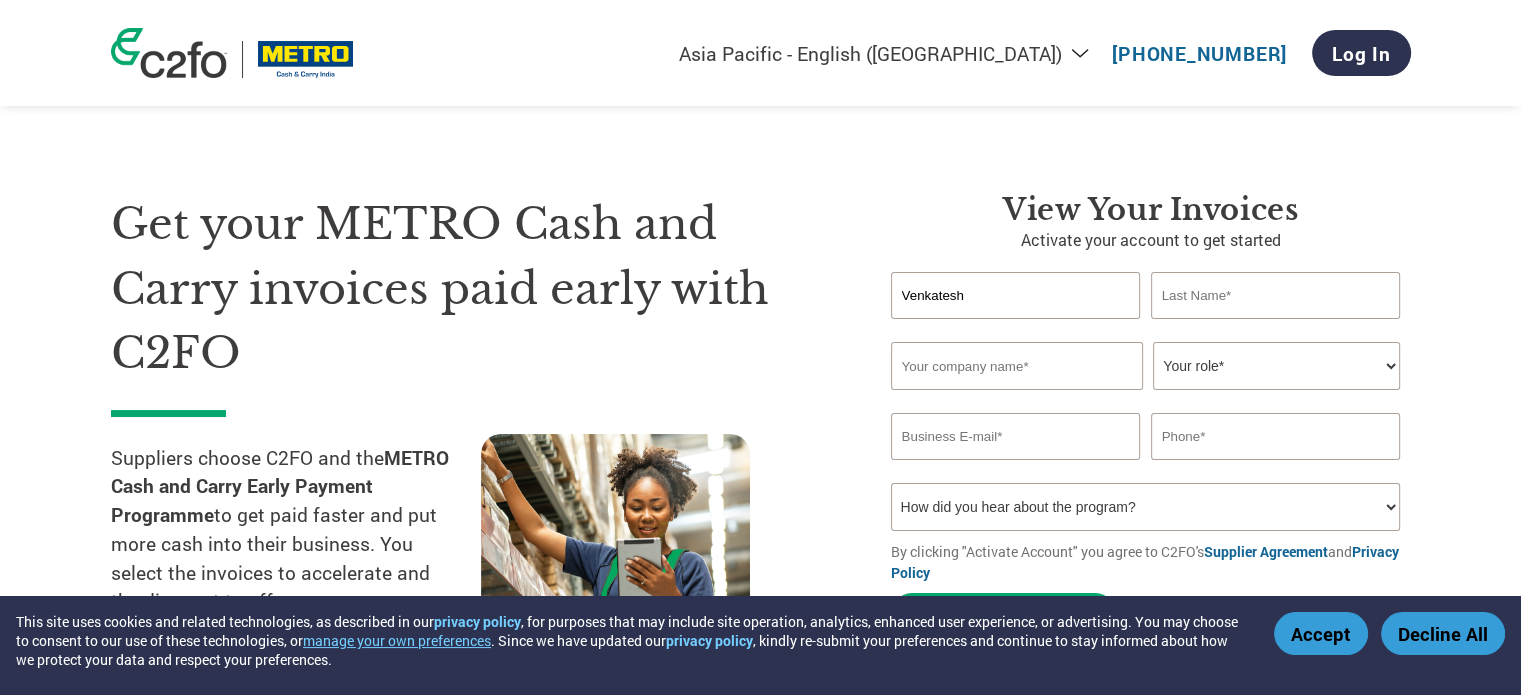 paste on "VASUDHAIVAKUTUMBA FOODS PVT LTD" 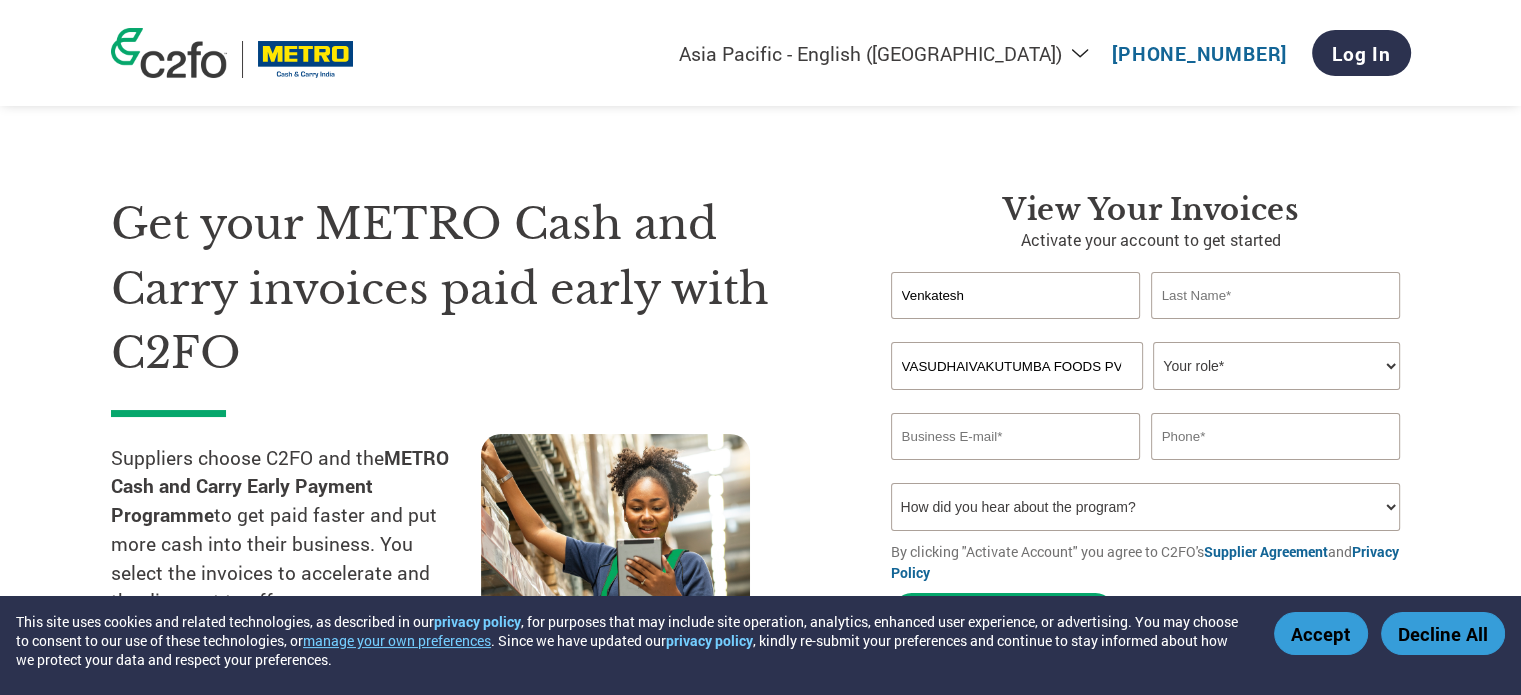 scroll, scrollTop: 0, scrollLeft: 36, axis: horizontal 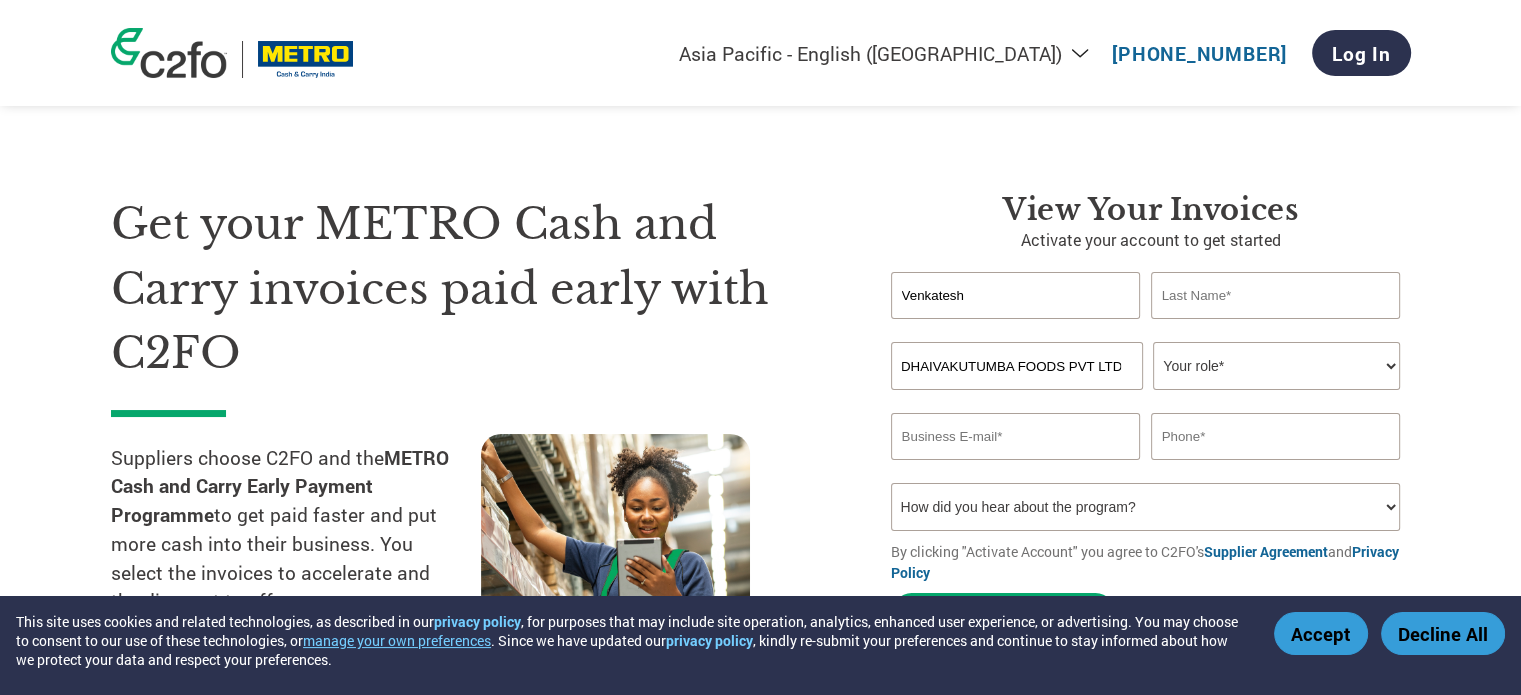 type on "VASUDHAIVAKUTUMBA FOODS PVT LTD" 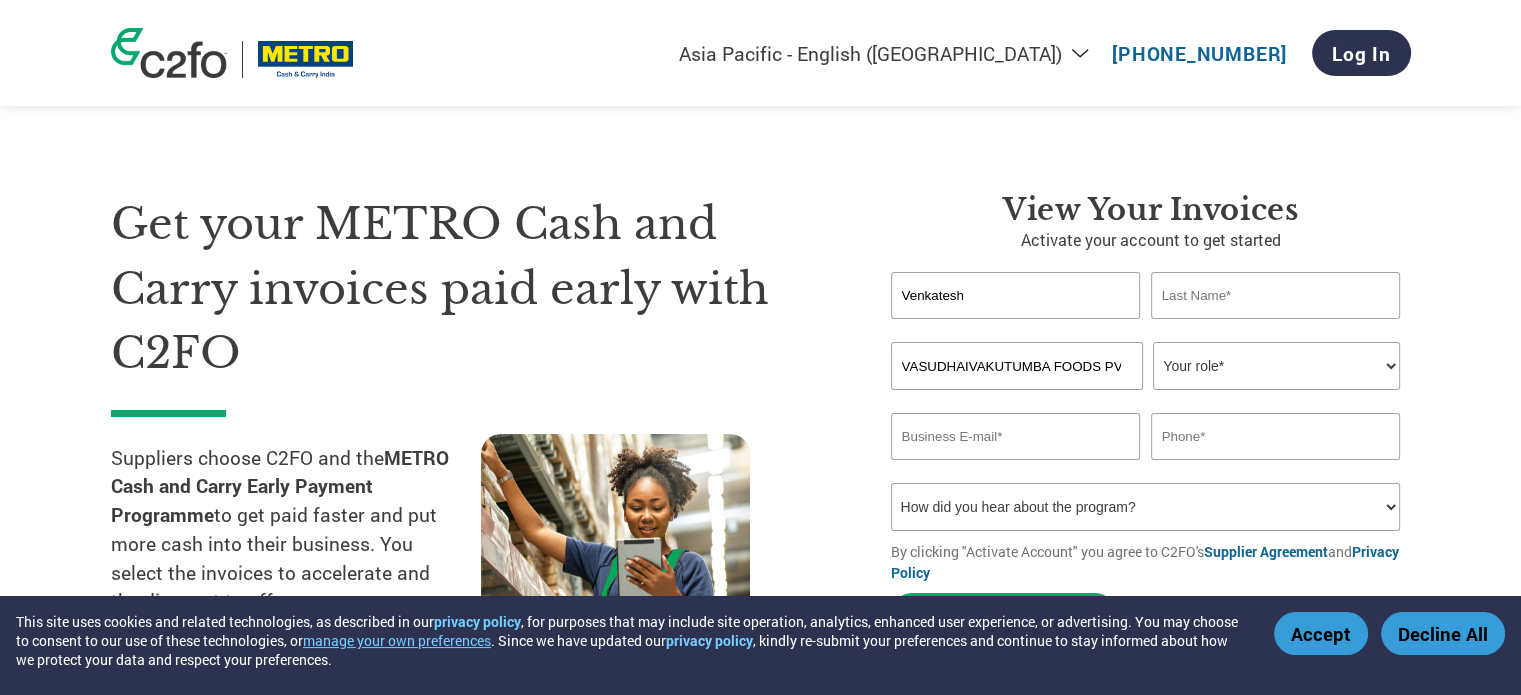 click on "Your role* CFO Controller Credit Manager Finance Director Treasurer CEO President Owner/Founder Accounting Bookkeeper Accounts Receivable Office Manager Other" at bounding box center [1276, 366] 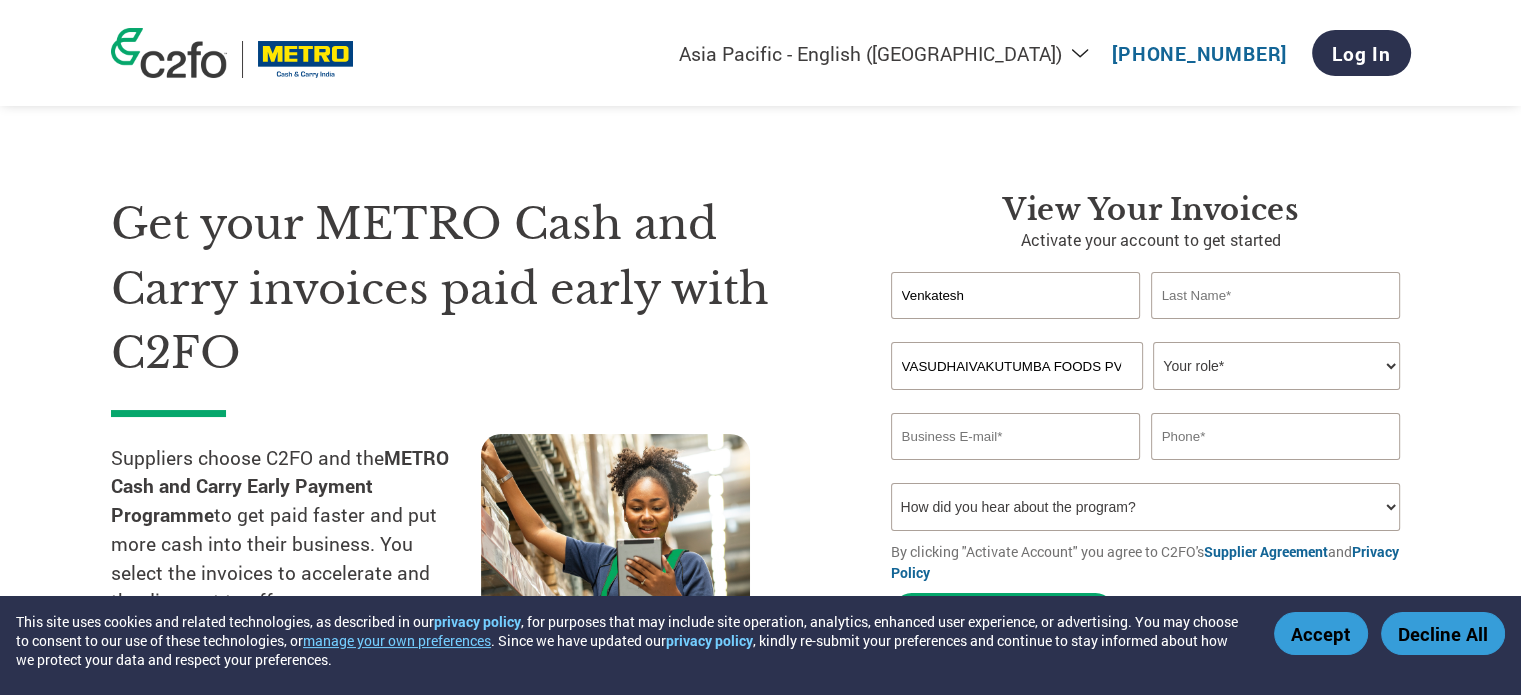 select on "CEO" 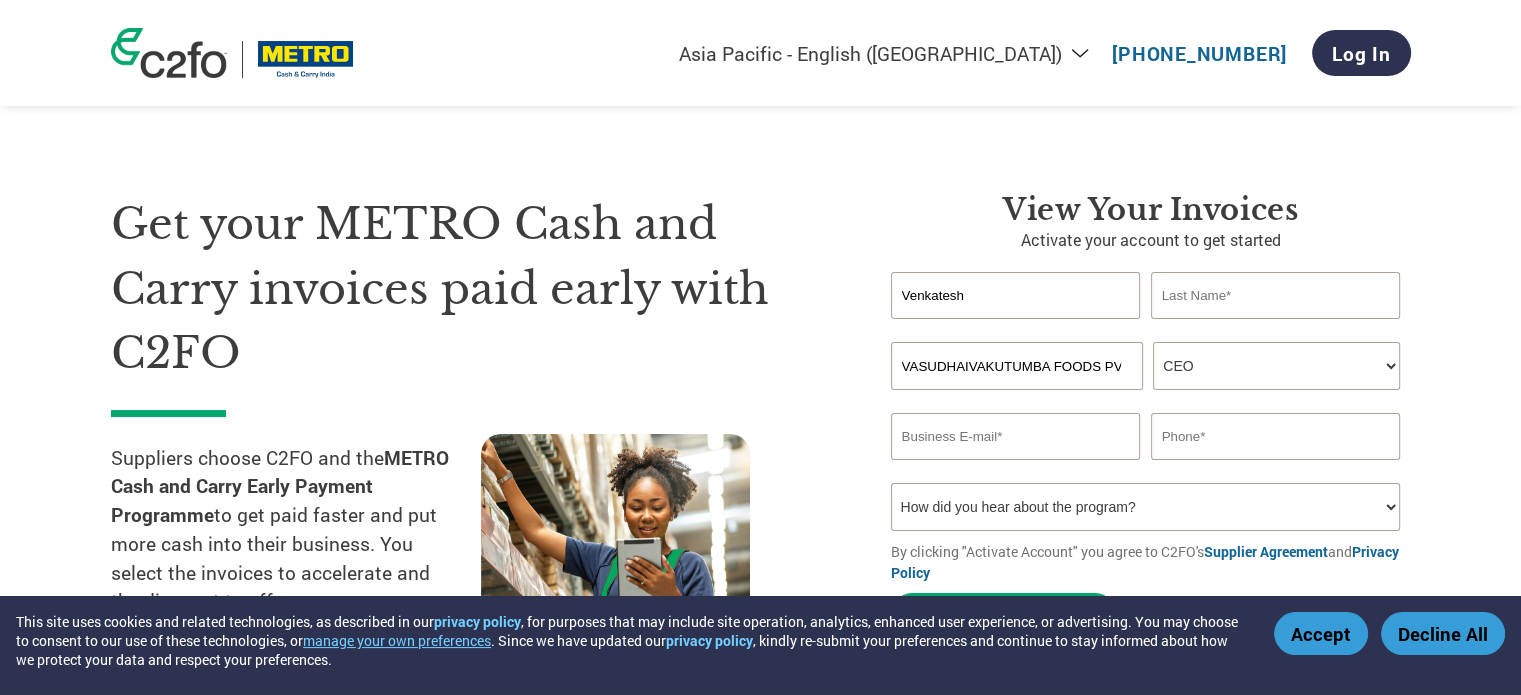 click on "Your role* CFO Controller Credit Manager Finance Director Treasurer CEO President Owner/Founder Accounting Bookkeeper Accounts Receivable Office Manager Other" at bounding box center (1276, 366) 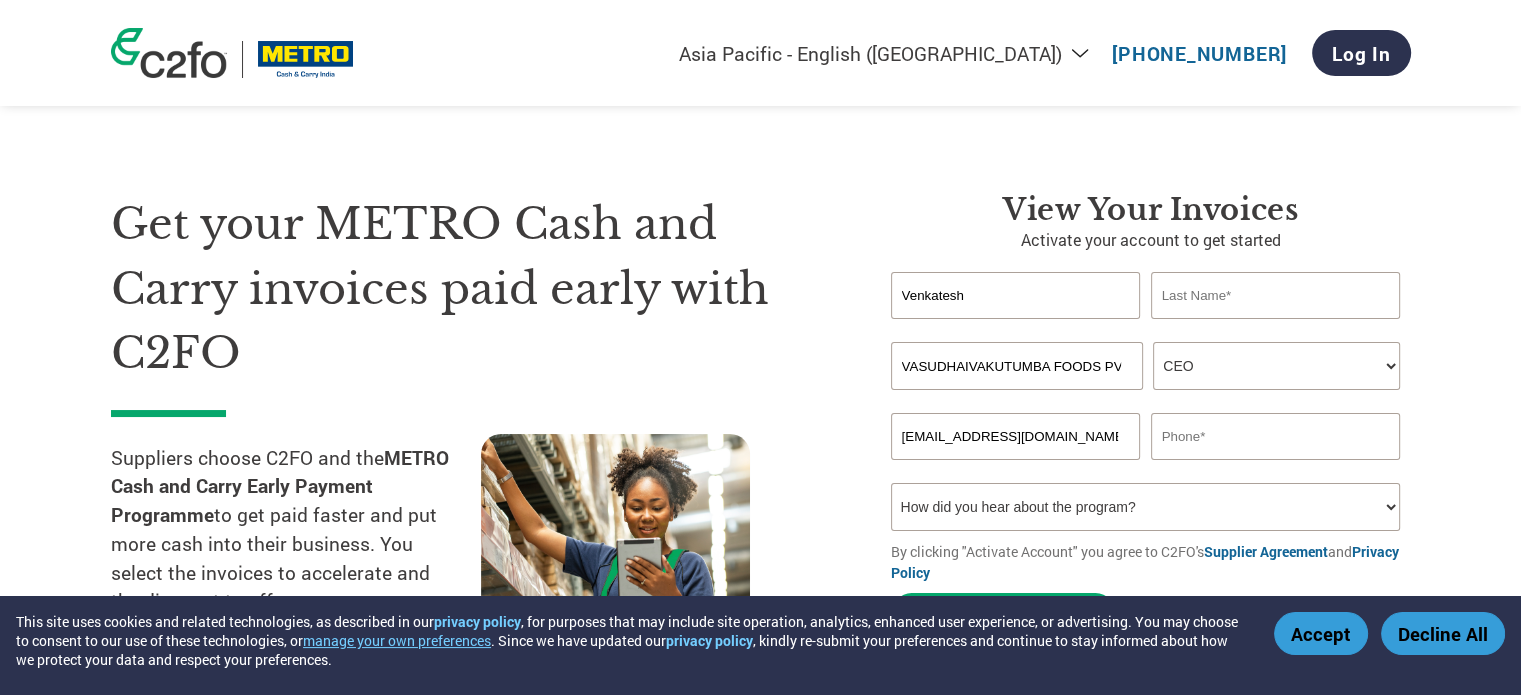 type on "[EMAIL_ADDRESS][DOMAIN_NAME]" 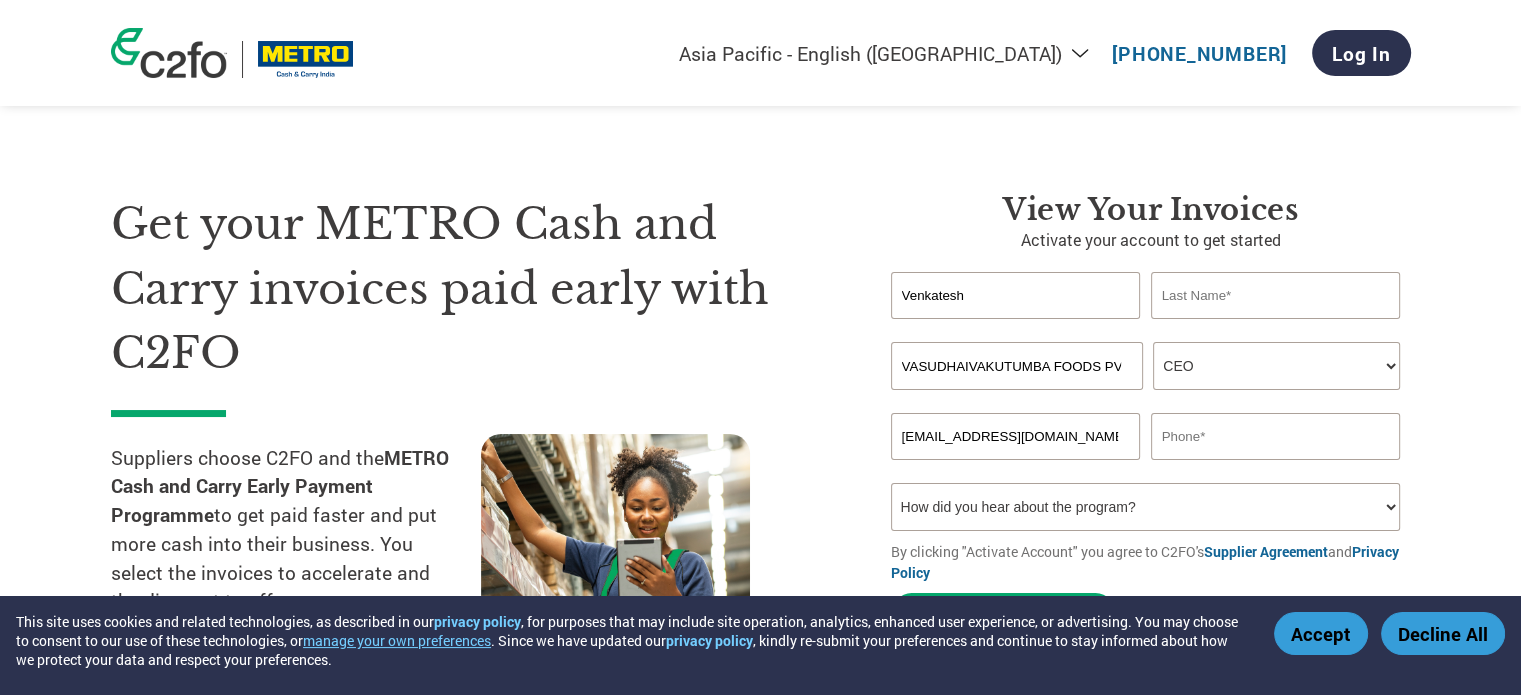 paste on "9538997514" 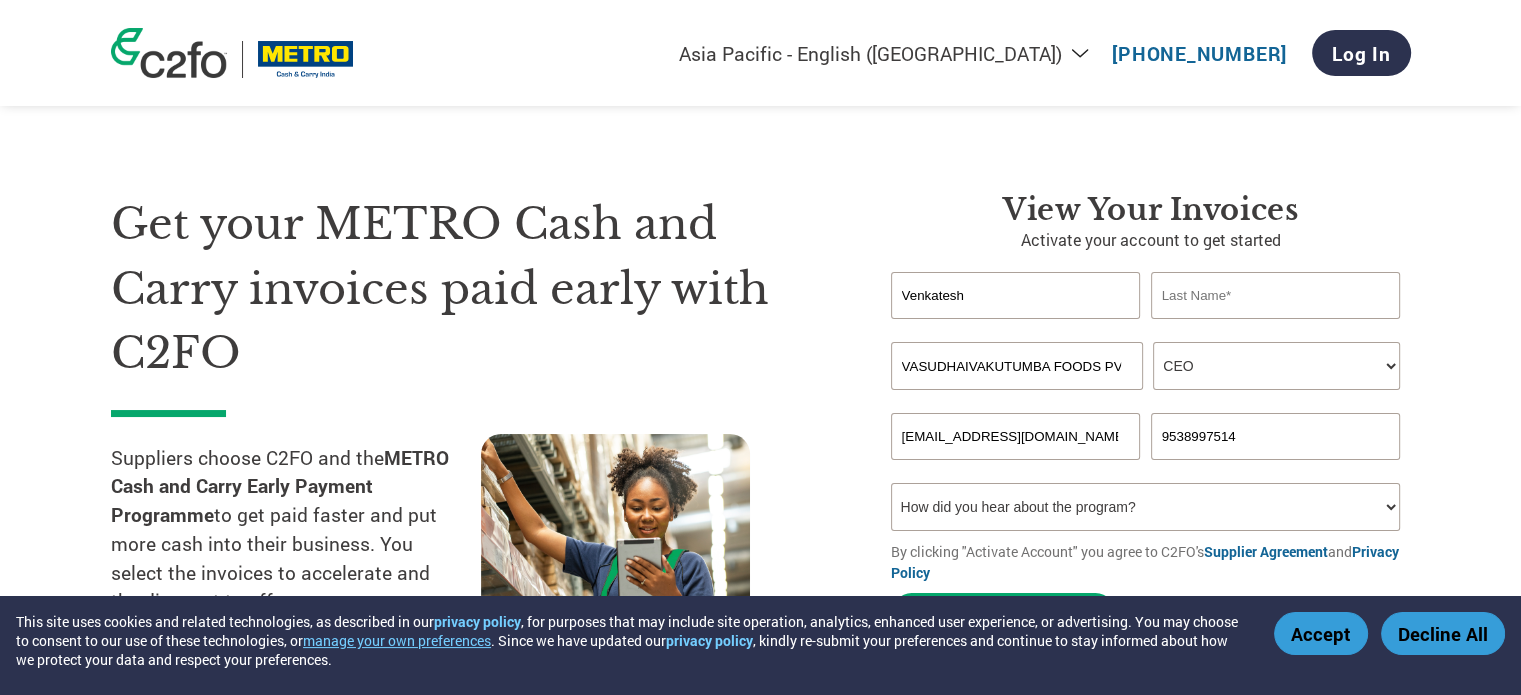 type on "9538997514" 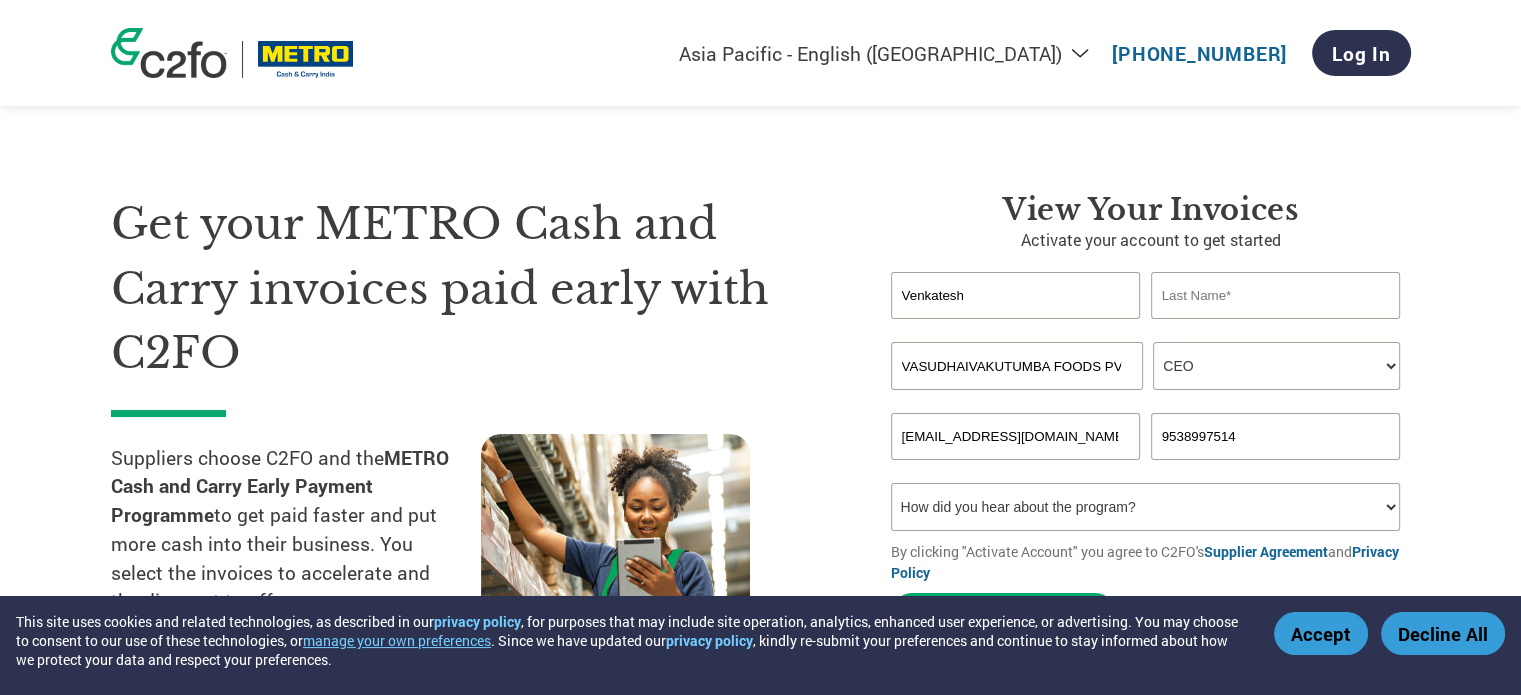 click on "How did you hear about the program? Received a letter Email Social Media Online Search Family/Friend/Acquaintance At an event Other" at bounding box center (1146, 507) 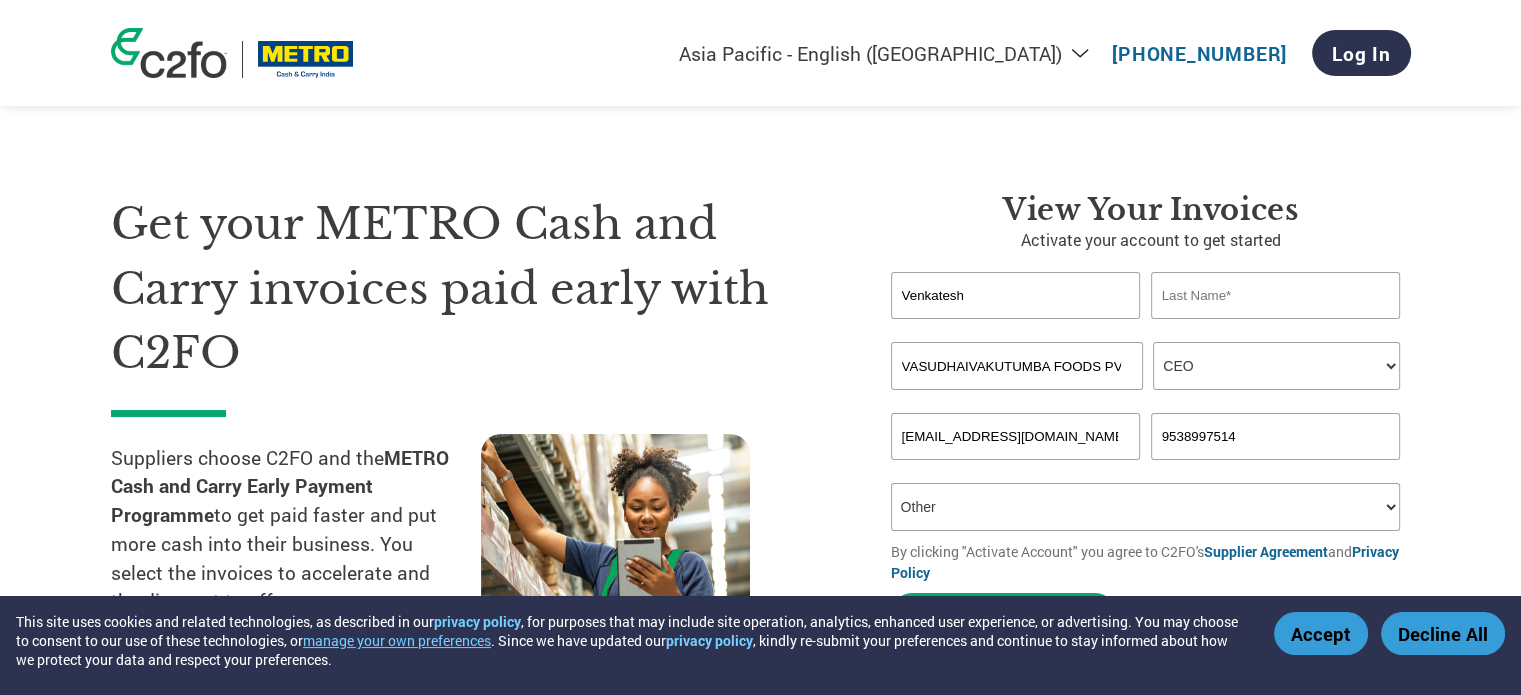 click on "How did you hear about the program? Received a letter Email Social Media Online Search Family/Friend/Acquaintance At an event Other" at bounding box center (1146, 507) 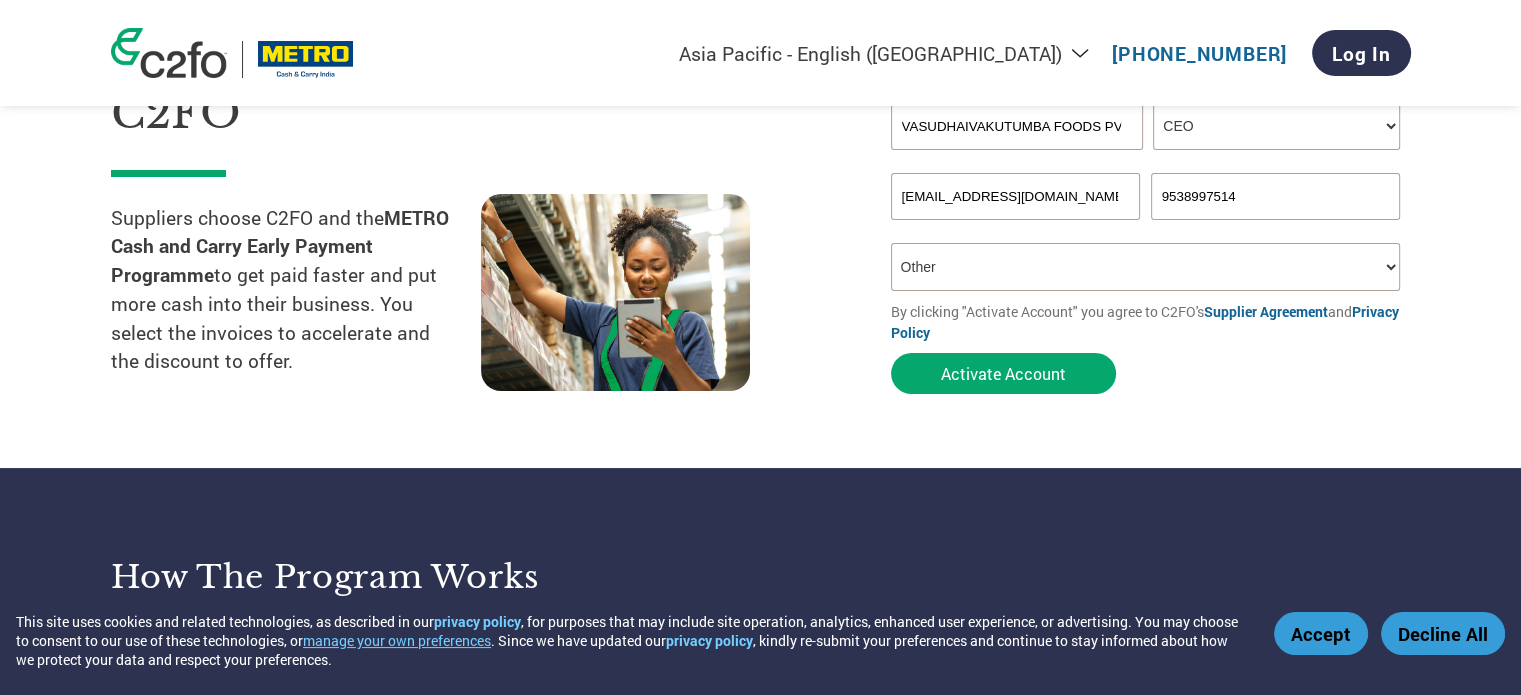 scroll, scrollTop: 0, scrollLeft: 0, axis: both 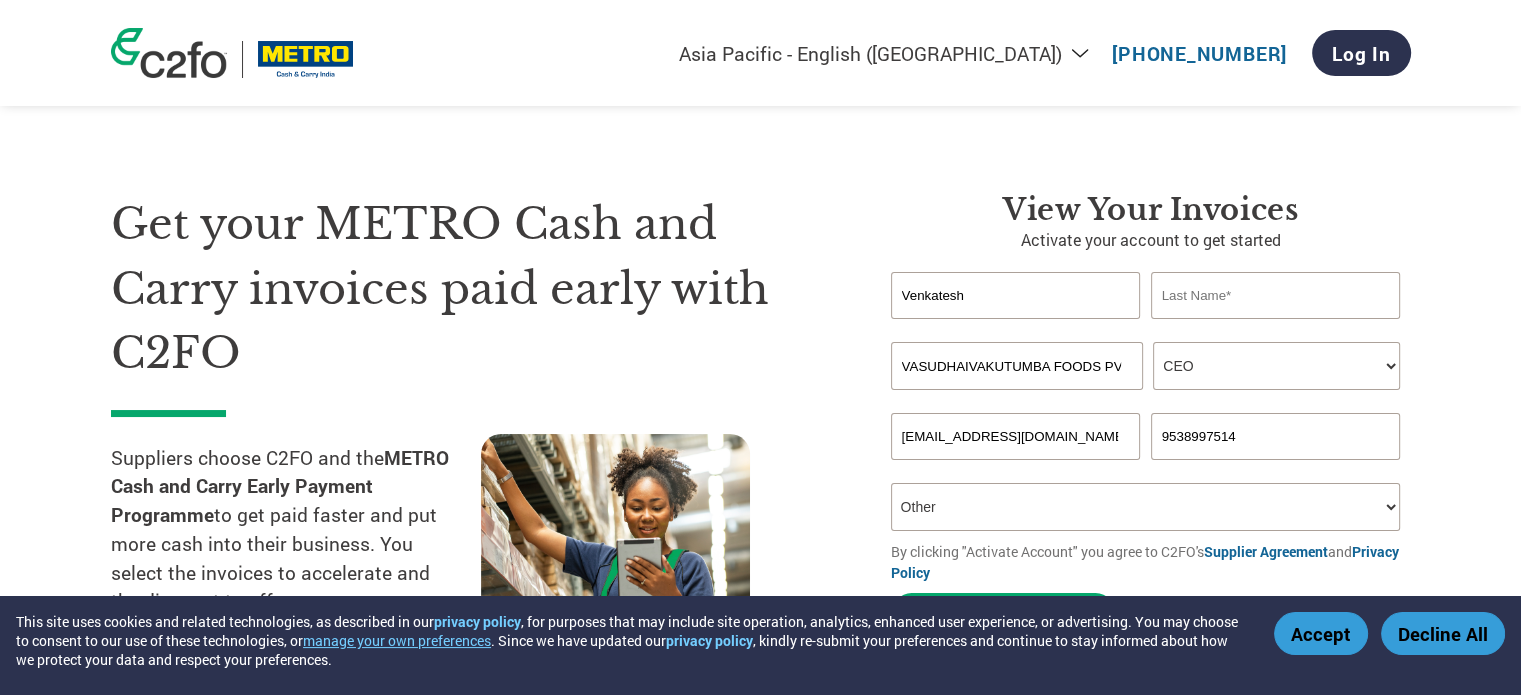 click at bounding box center (1276, 295) 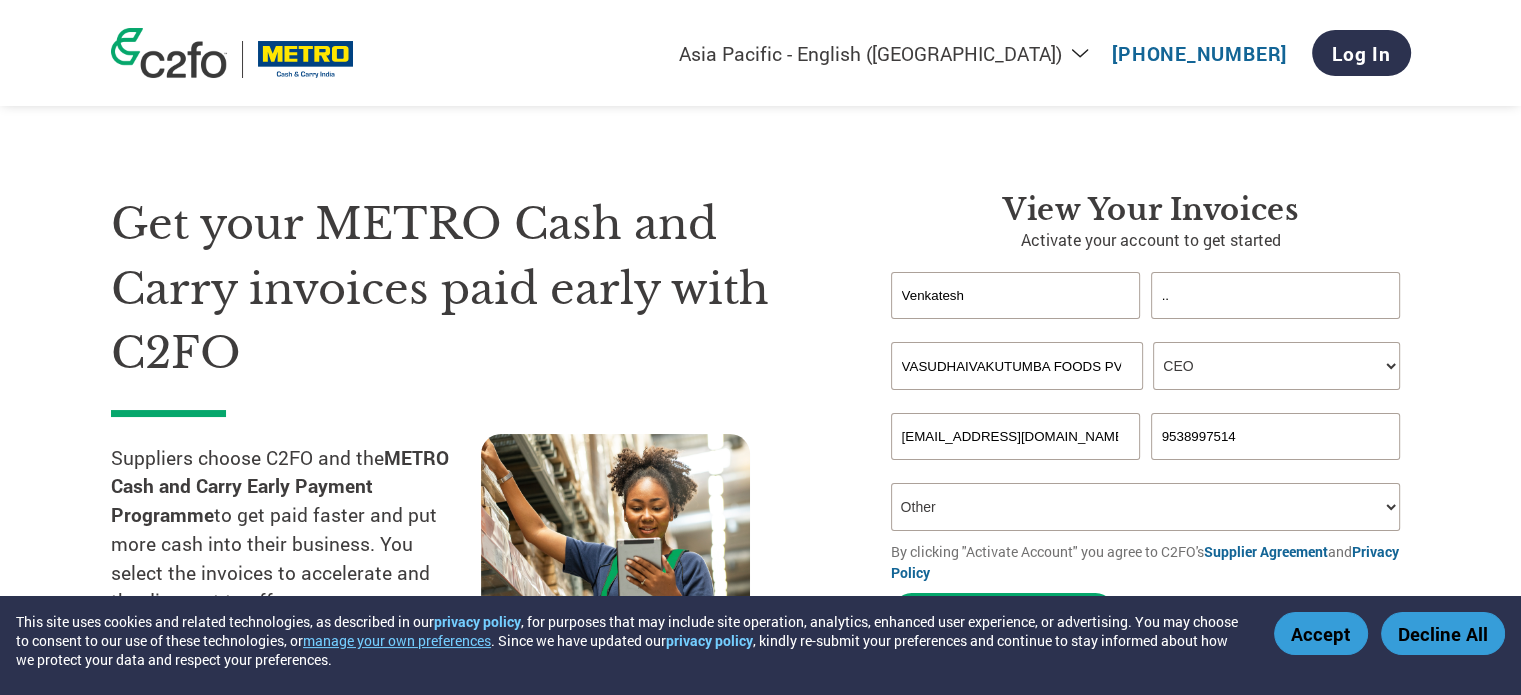type on ".." 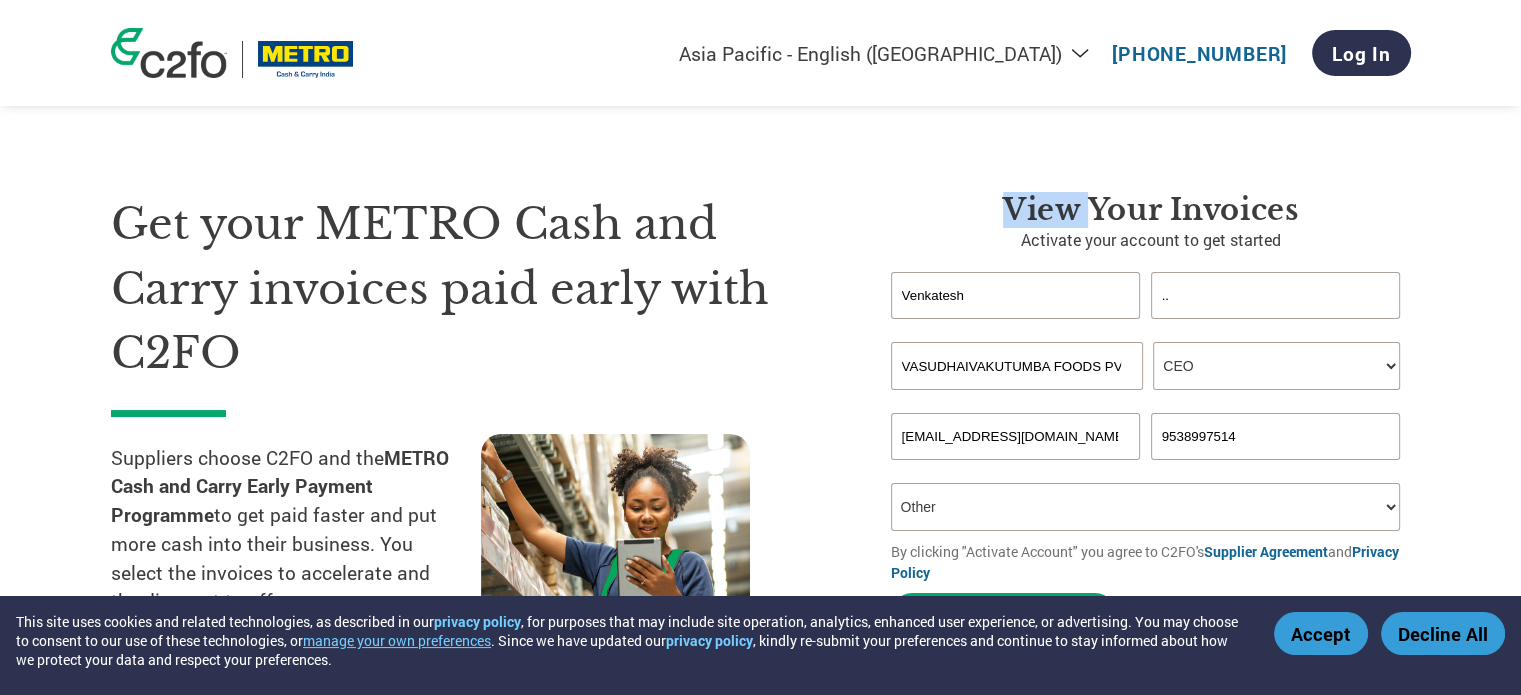 click on "View your invoices" at bounding box center (1151, 210) 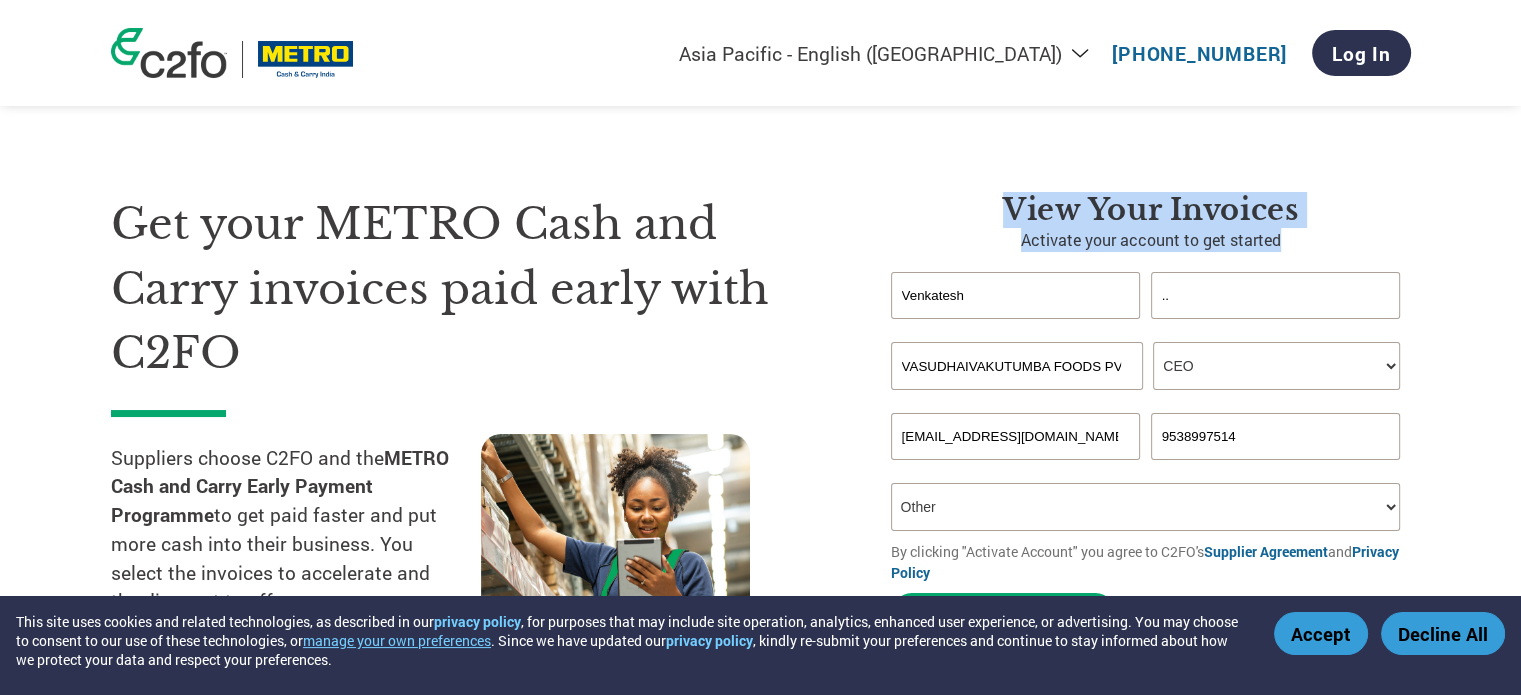 drag, startPoint x: 1051, startPoint y: 211, endPoint x: 1224, endPoint y: 239, distance: 175.25125 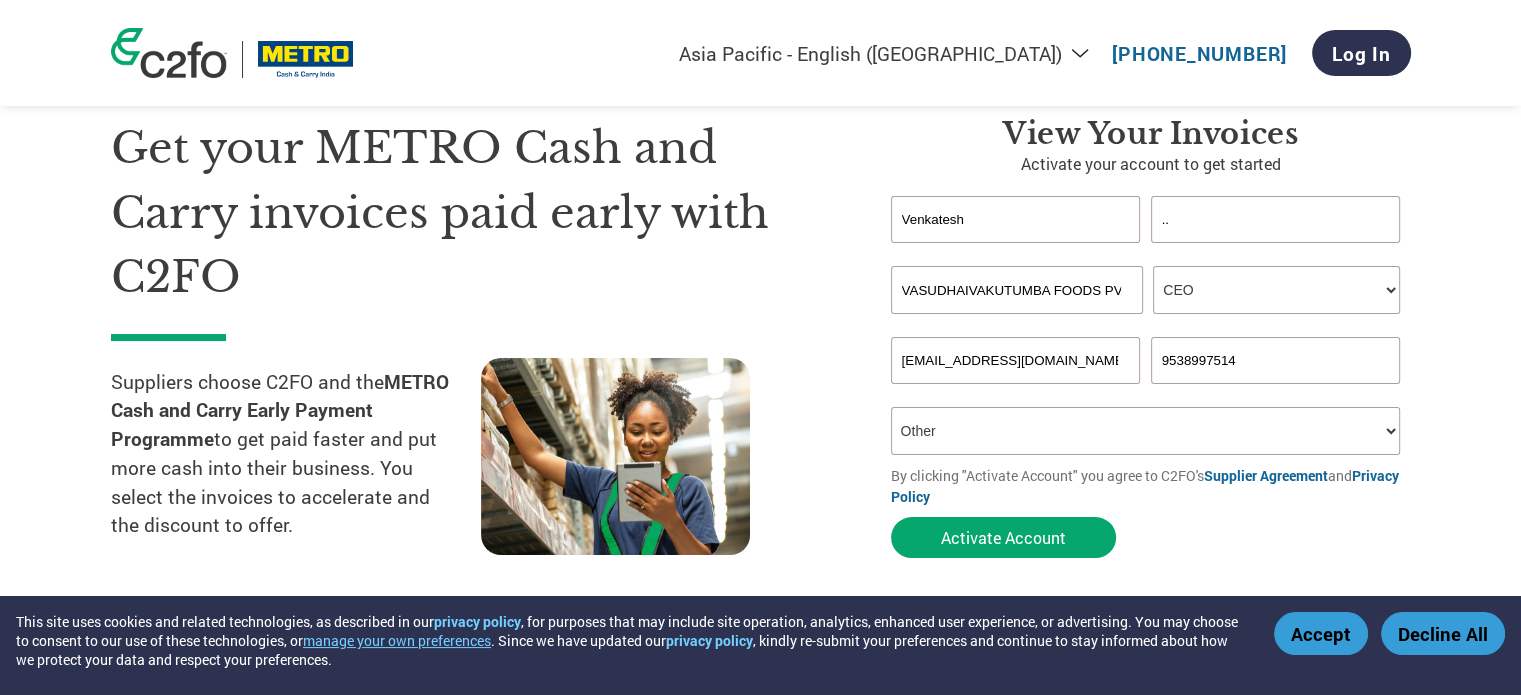 scroll, scrollTop: 79, scrollLeft: 0, axis: vertical 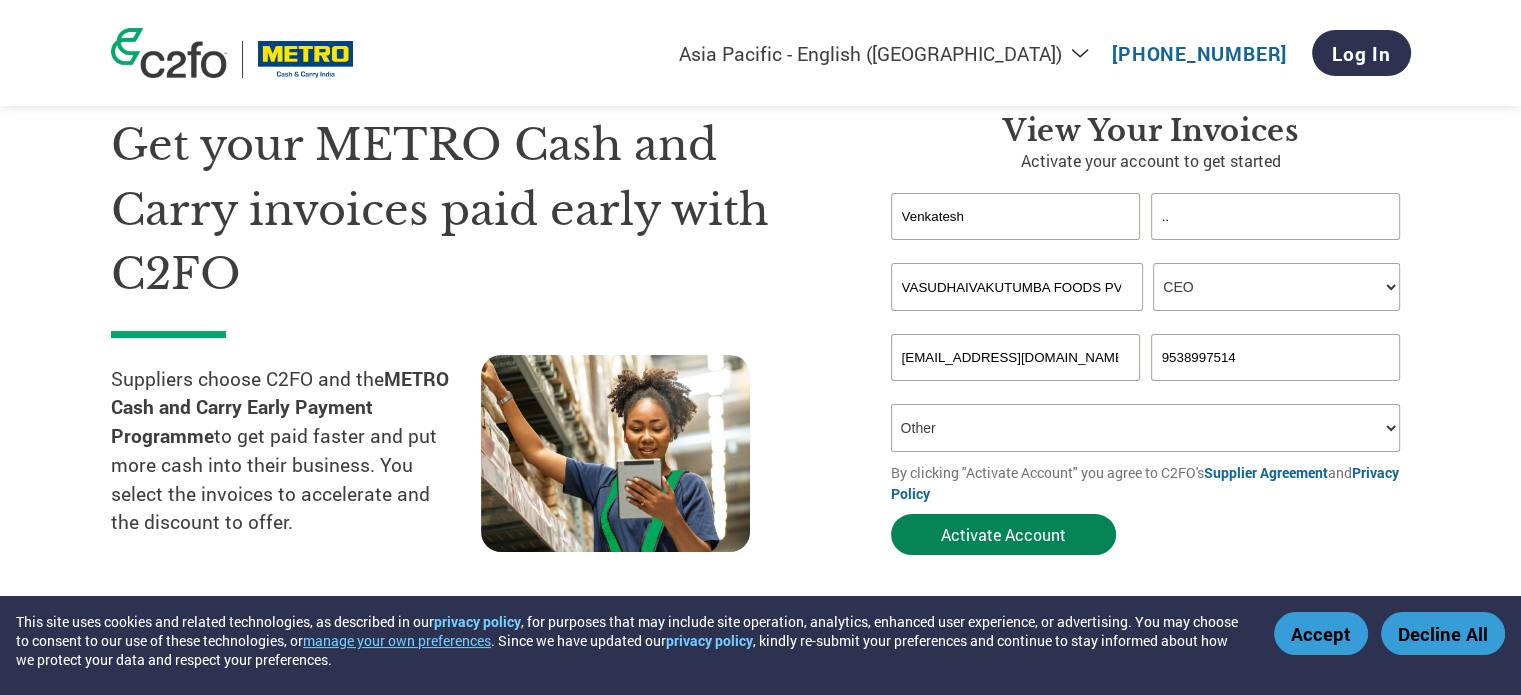 click on "Activate Account" at bounding box center (1003, 534) 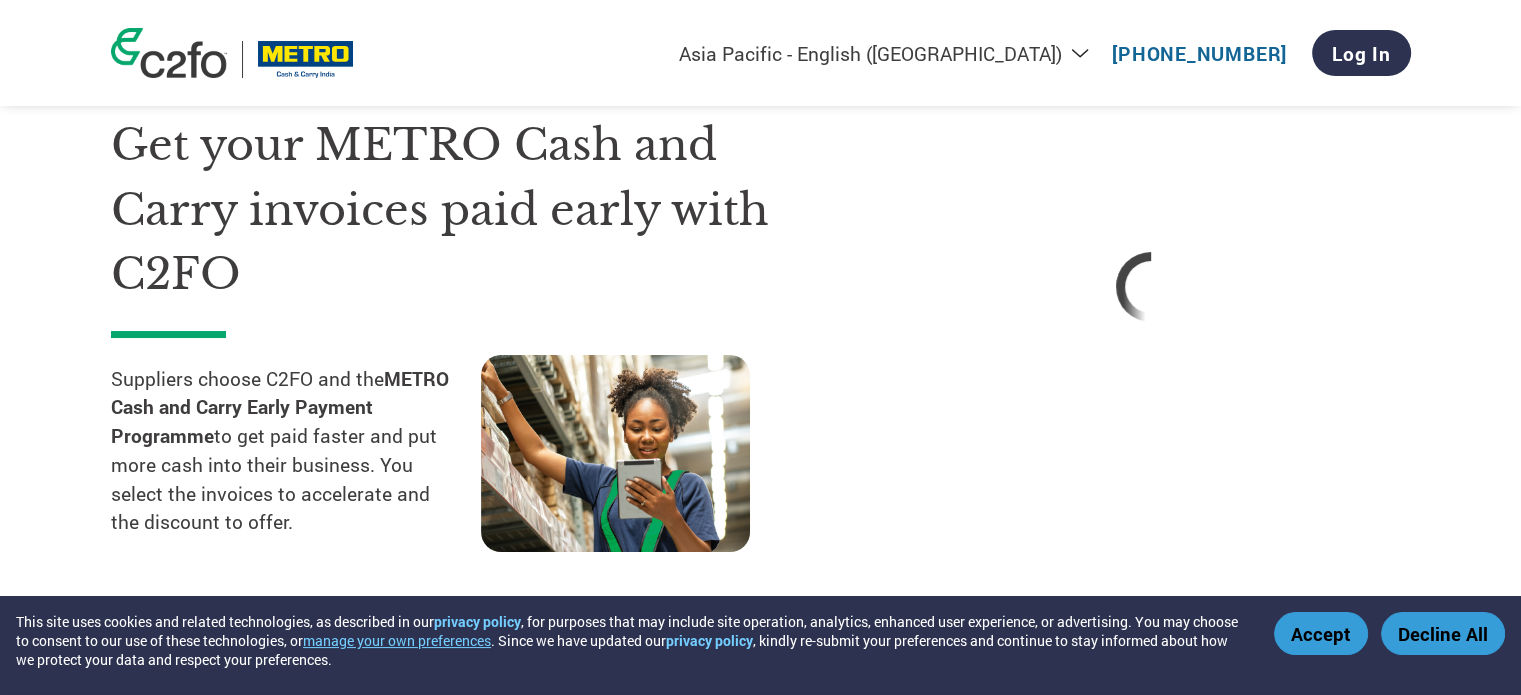 select on "en-IN" 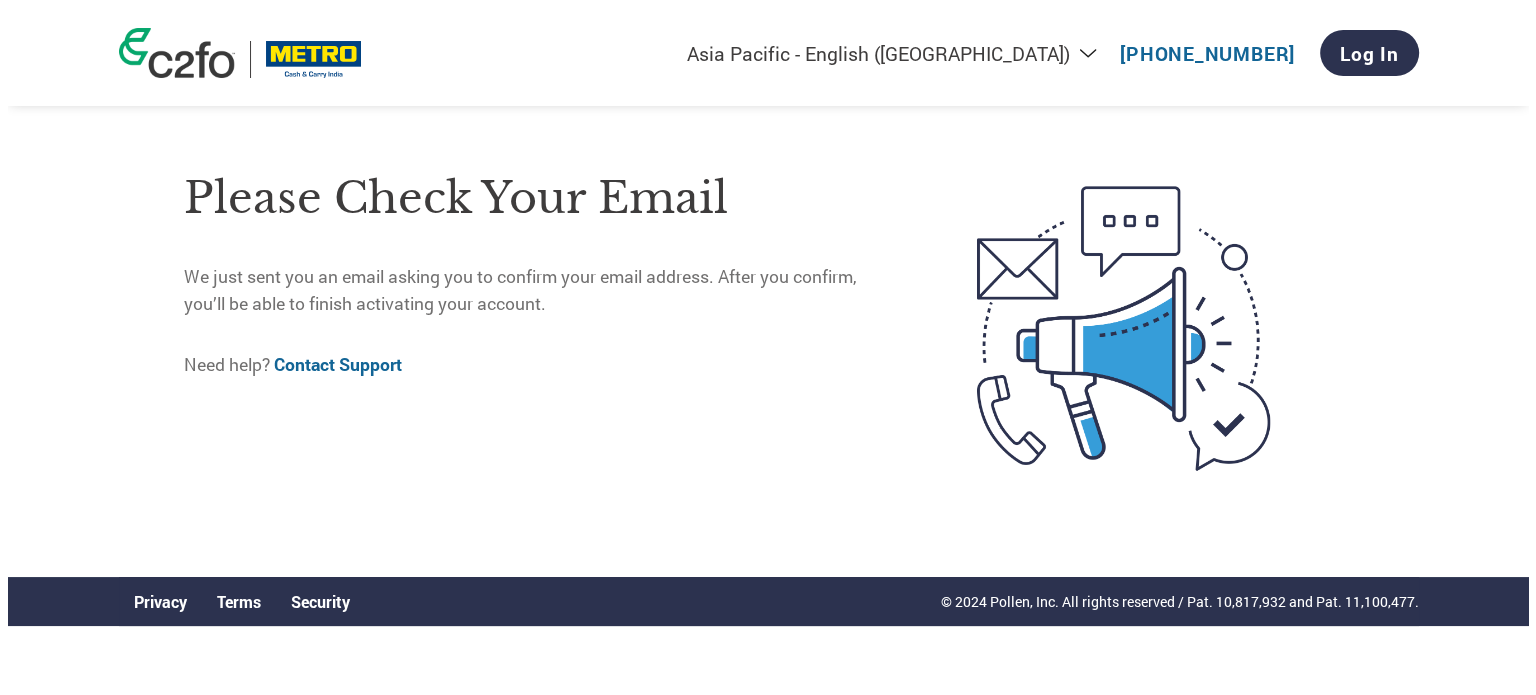 scroll, scrollTop: 0, scrollLeft: 0, axis: both 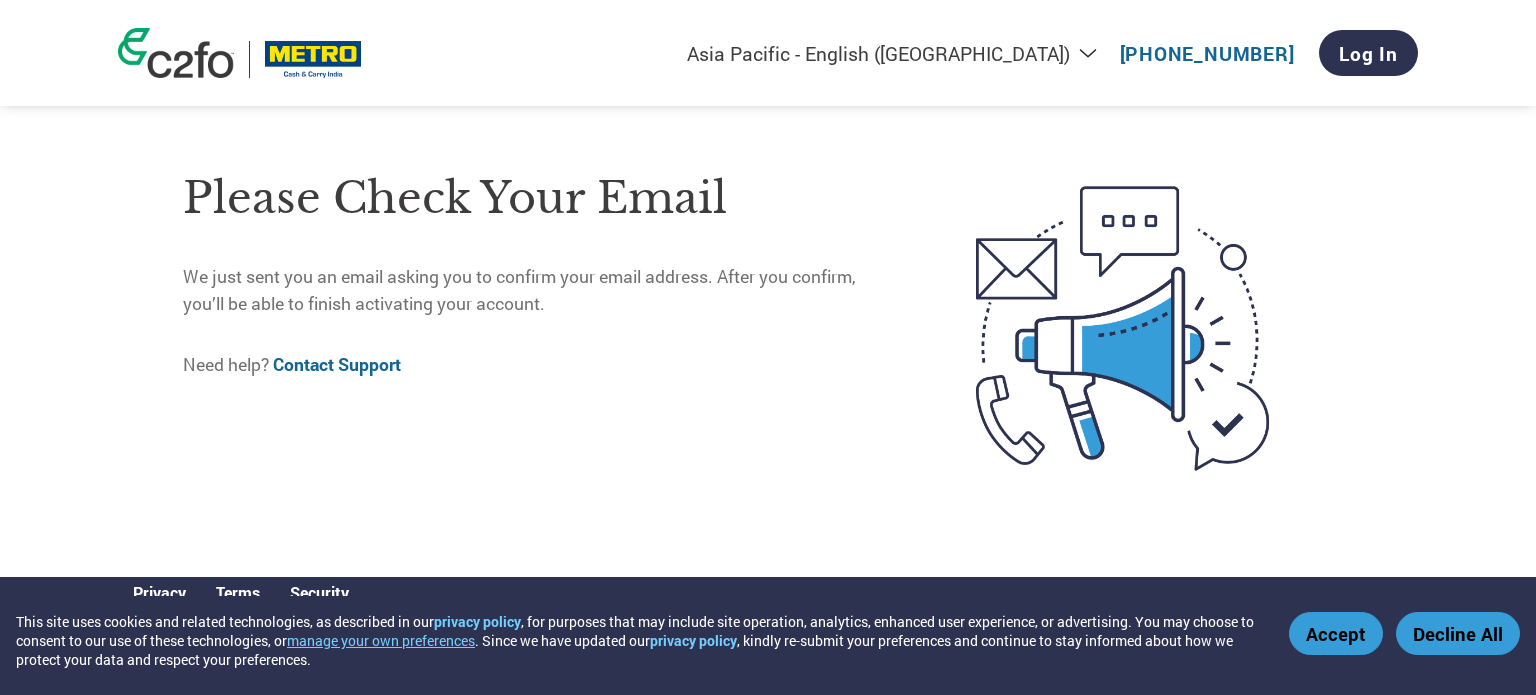 click on "Please check your email" at bounding box center [537, 198] 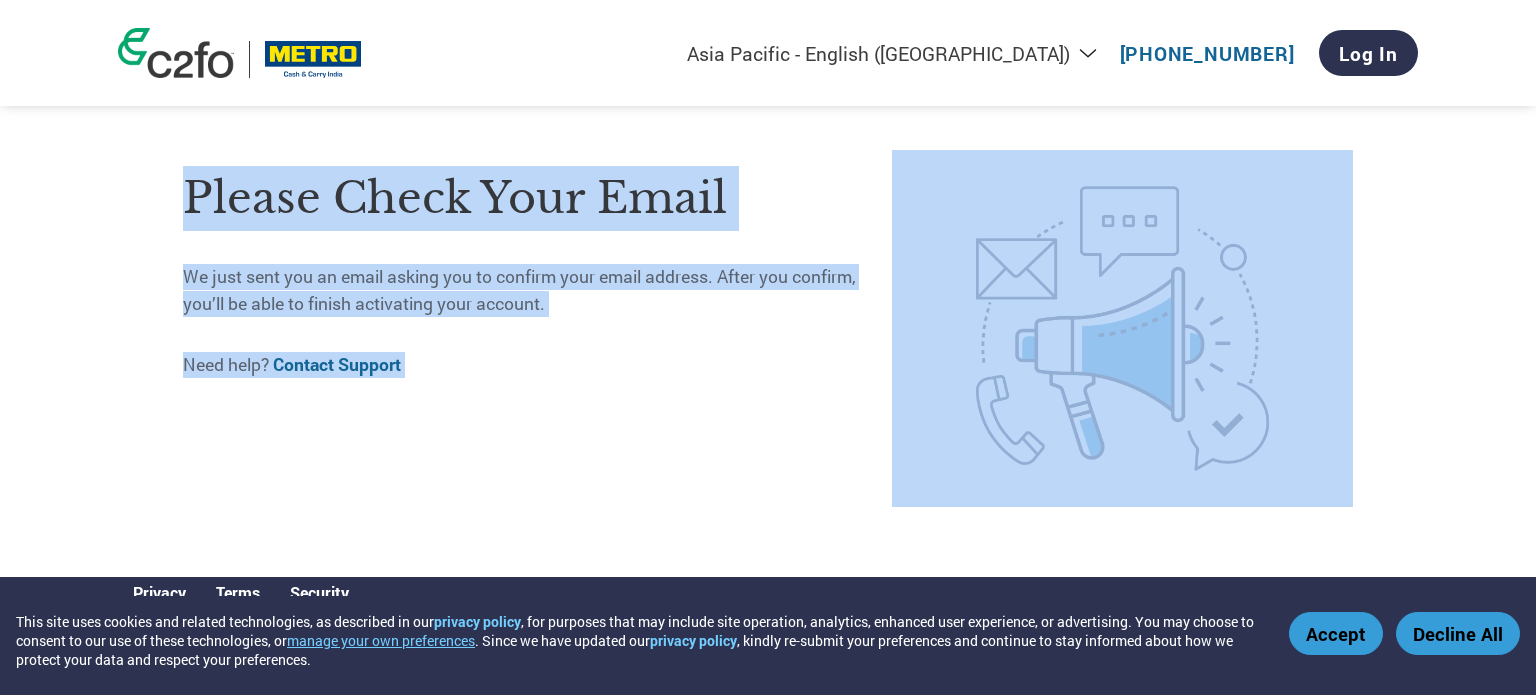 drag, startPoint x: 272, startPoint y: 210, endPoint x: 768, endPoint y: 370, distance: 521.1679 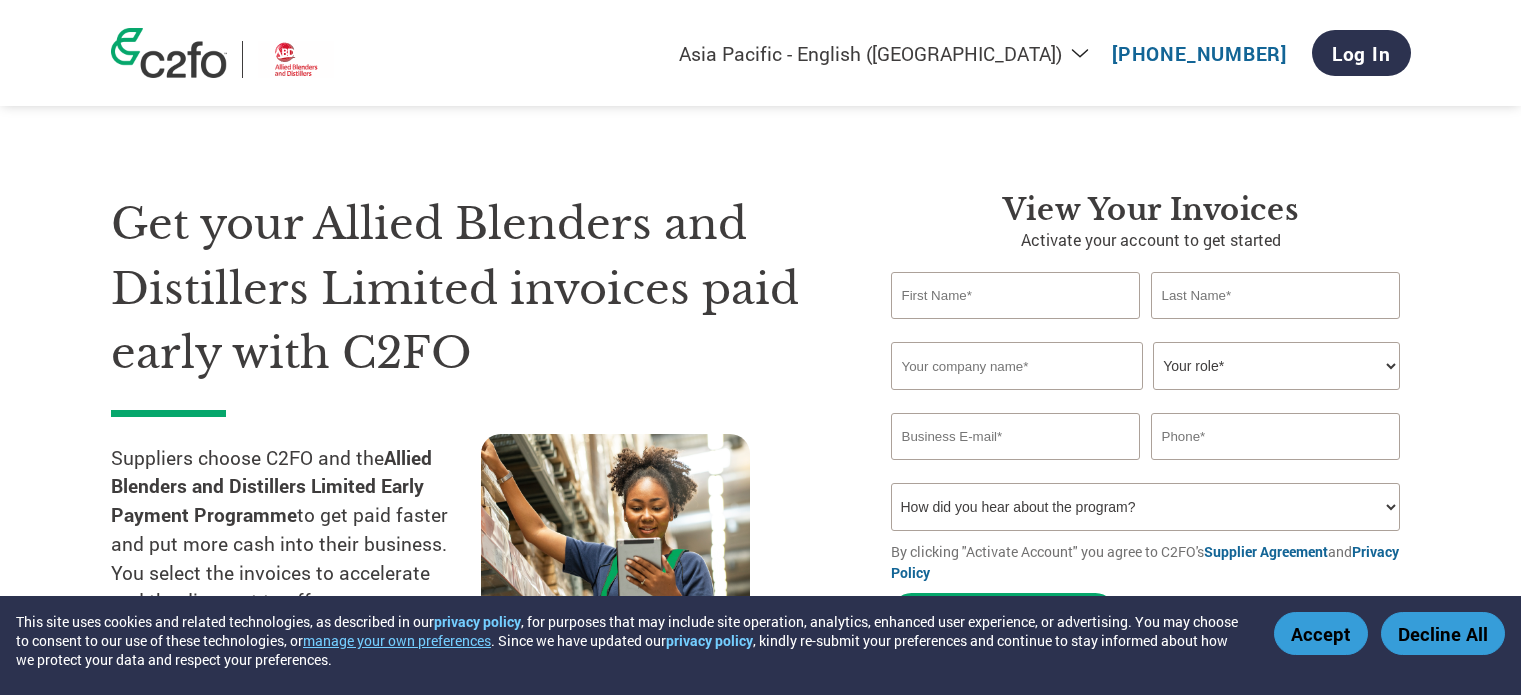 select on "en-IN" 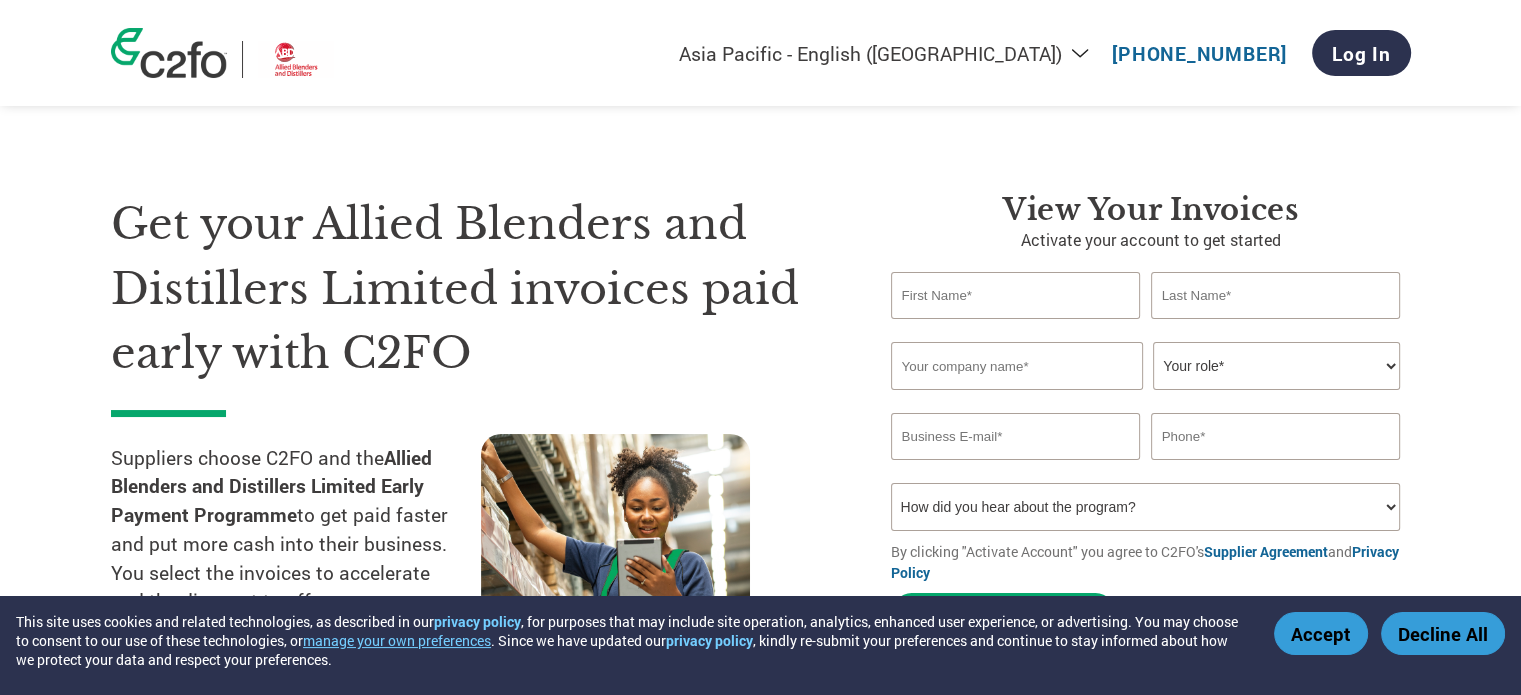 scroll, scrollTop: 0, scrollLeft: 0, axis: both 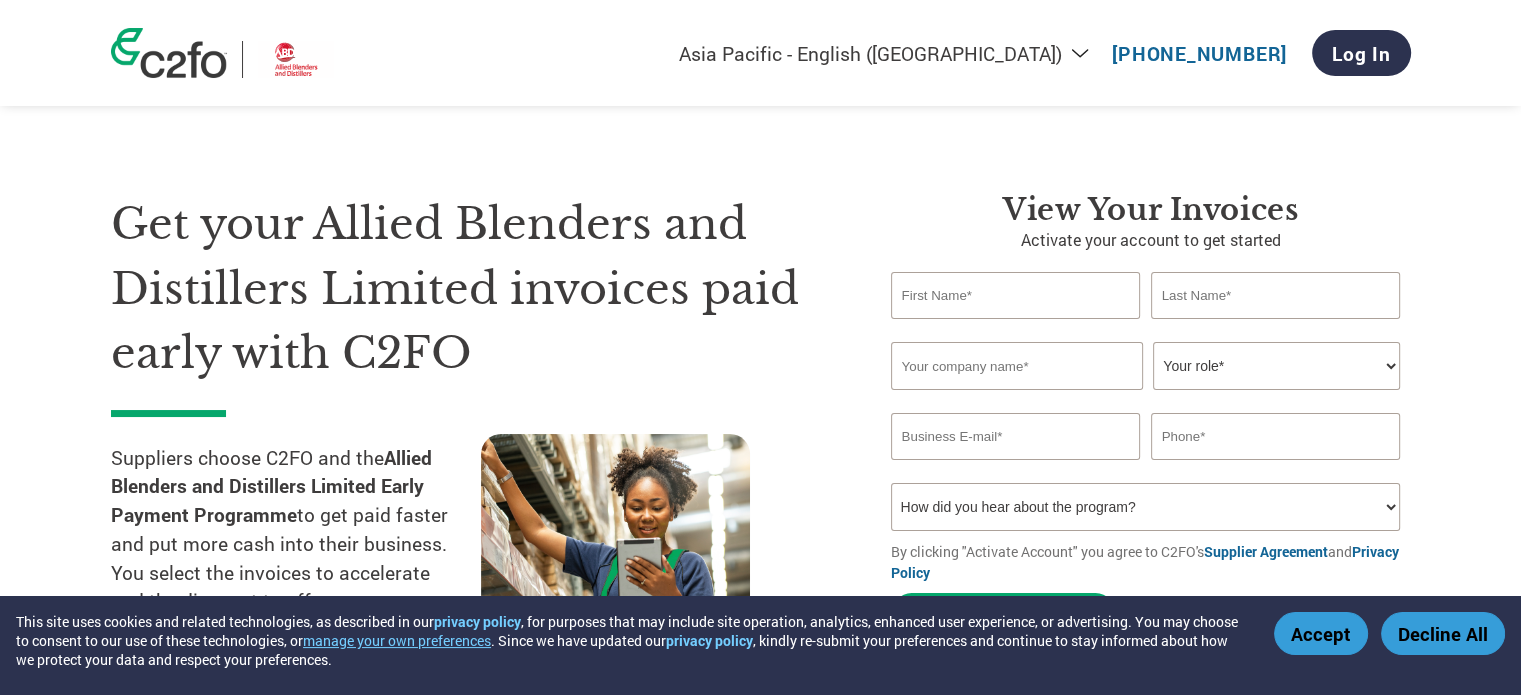 click at bounding box center [1017, 366] 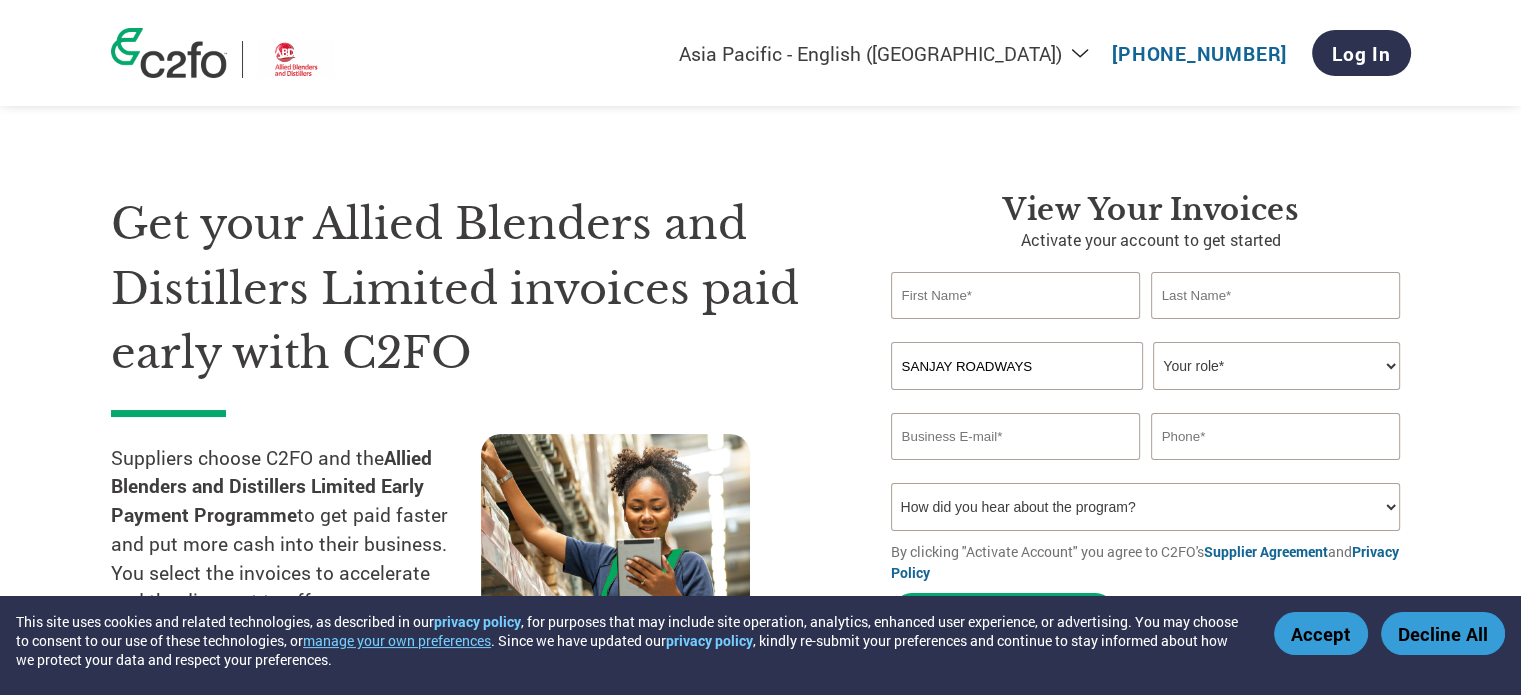 type on "SANJAY ROADWAYS" 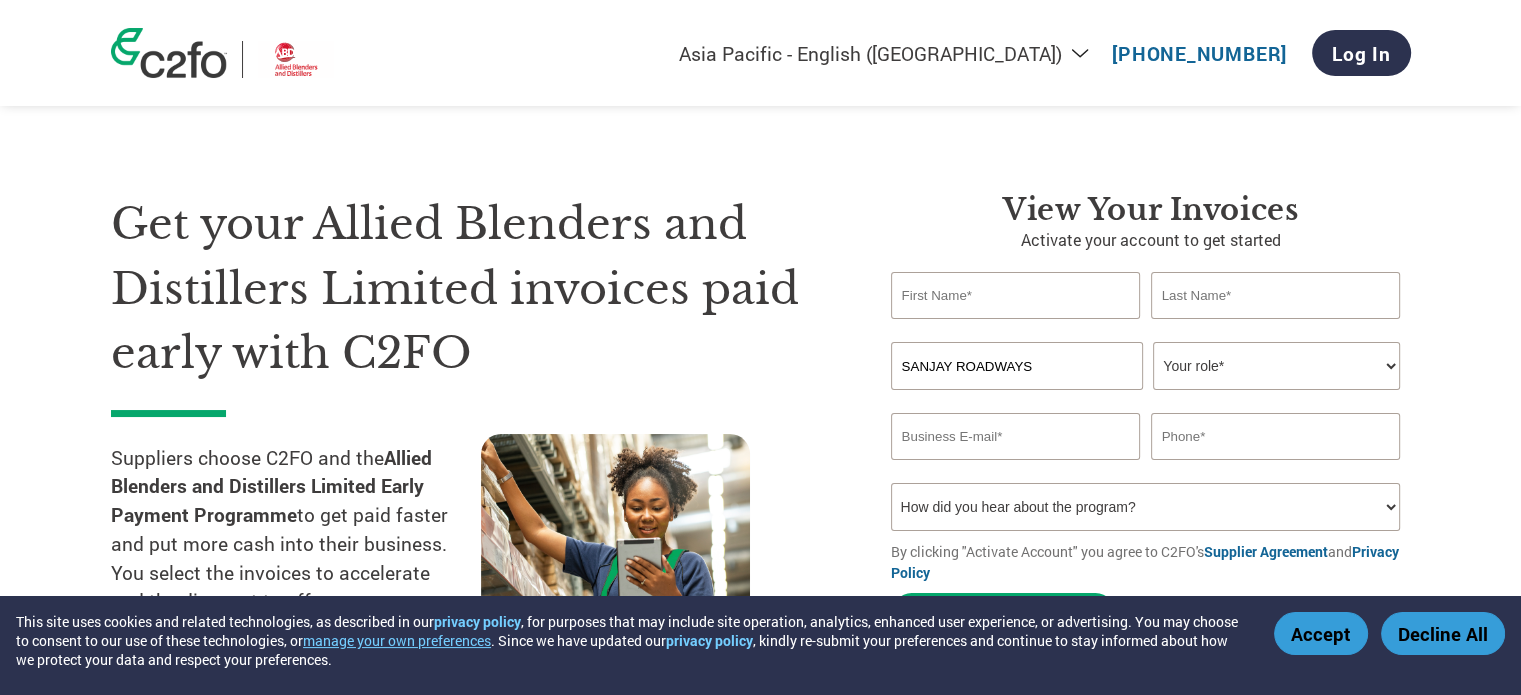 click at bounding box center (1276, 436) 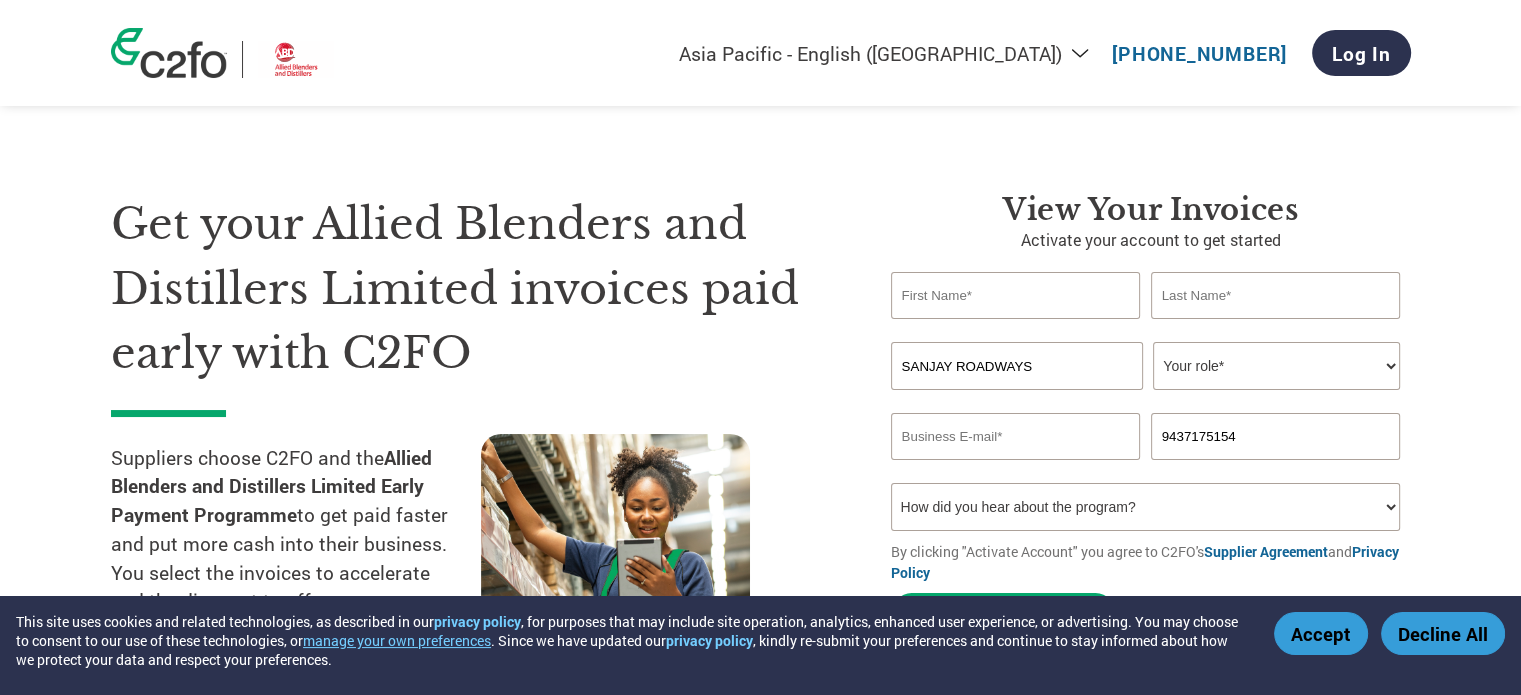 type on "9437175154" 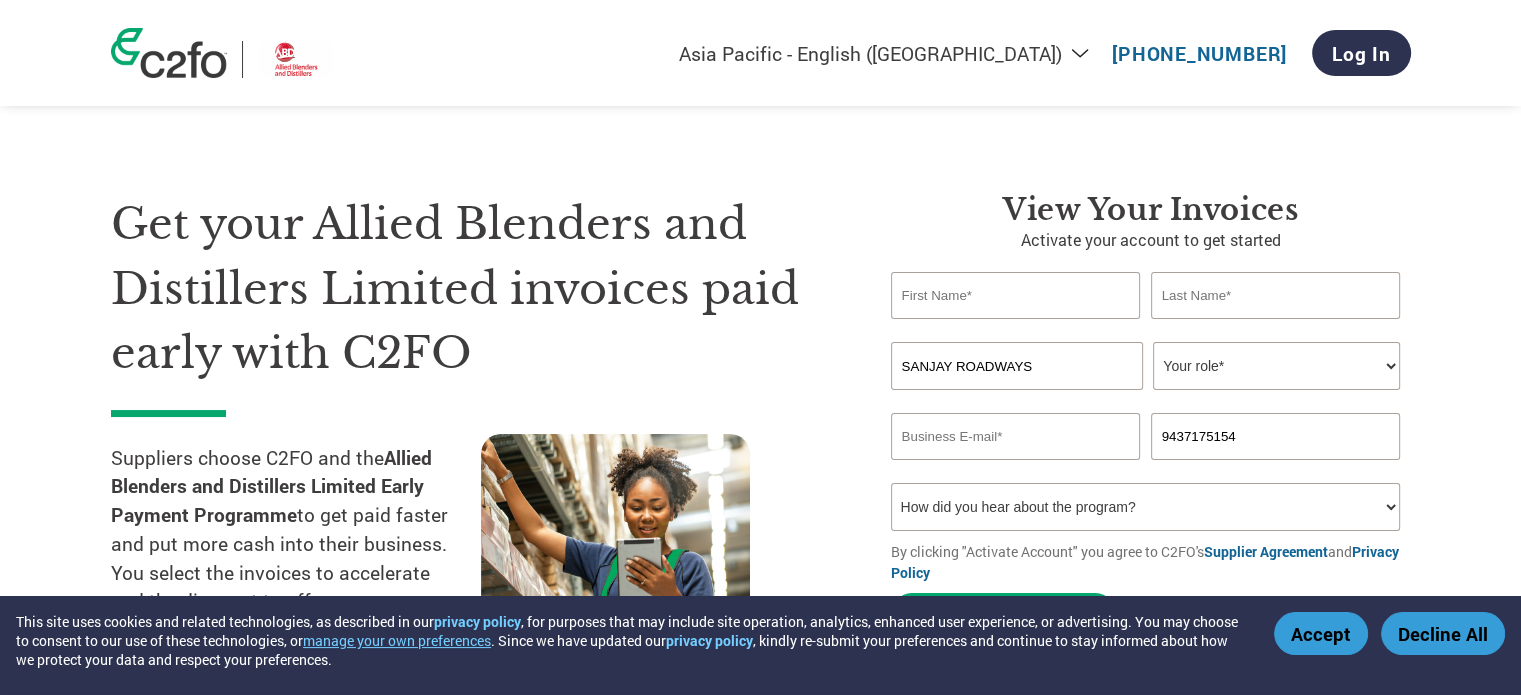 click at bounding box center (1016, 295) 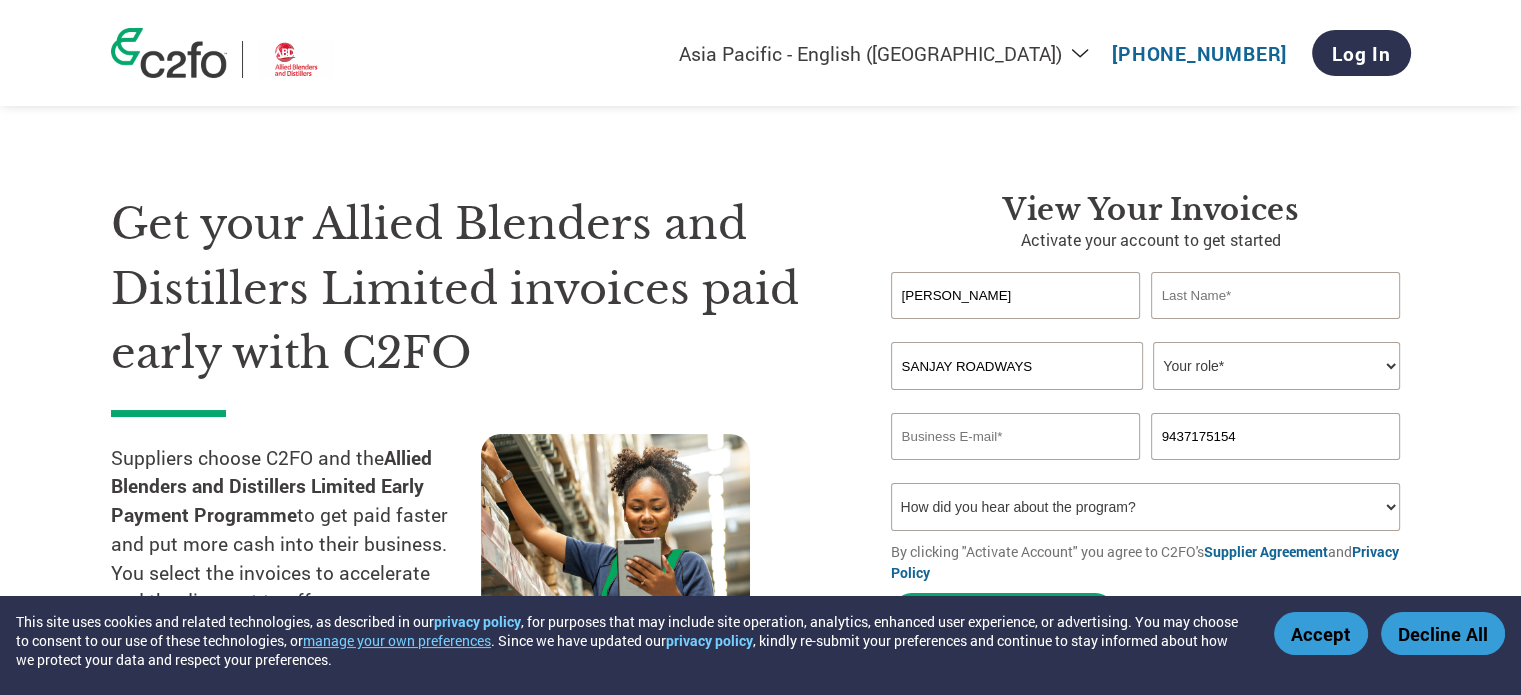 click on "Sanjeev Singh" at bounding box center (1016, 295) 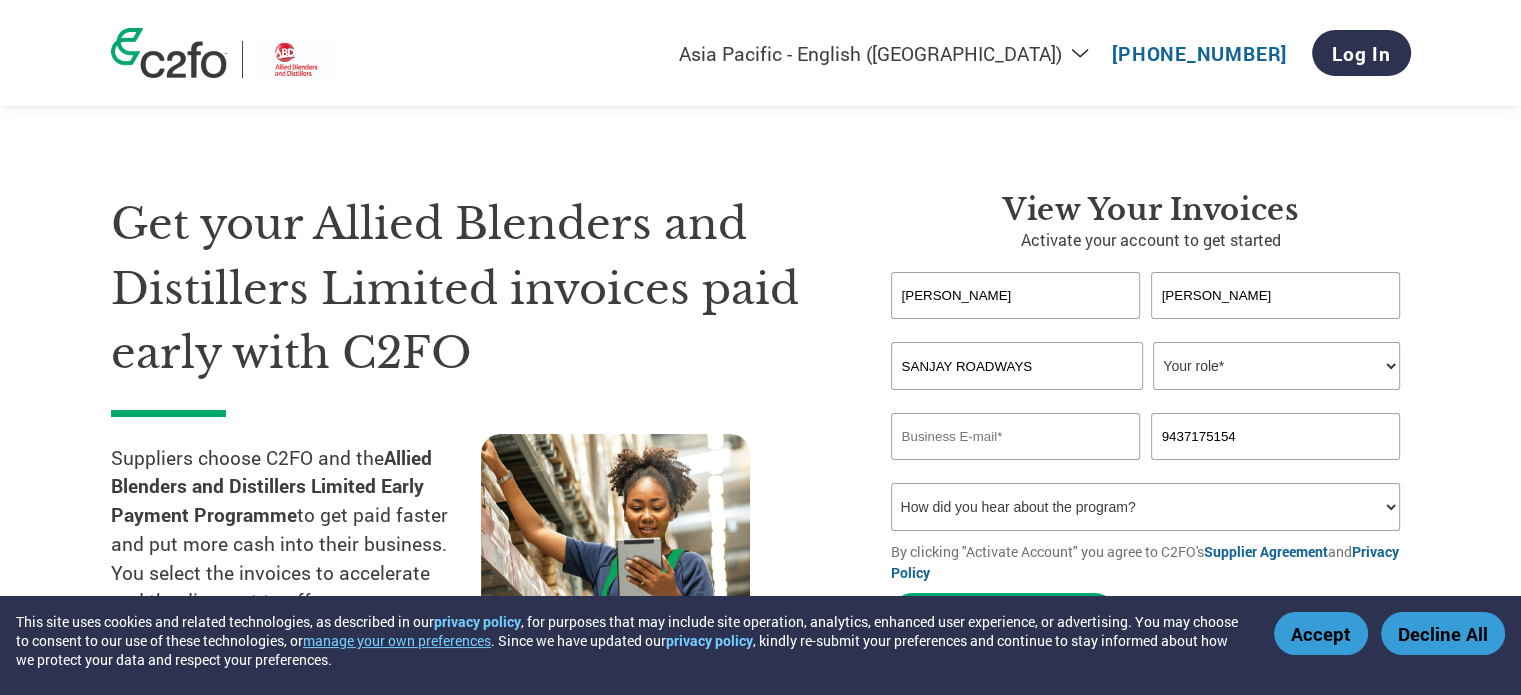 type on "Singh" 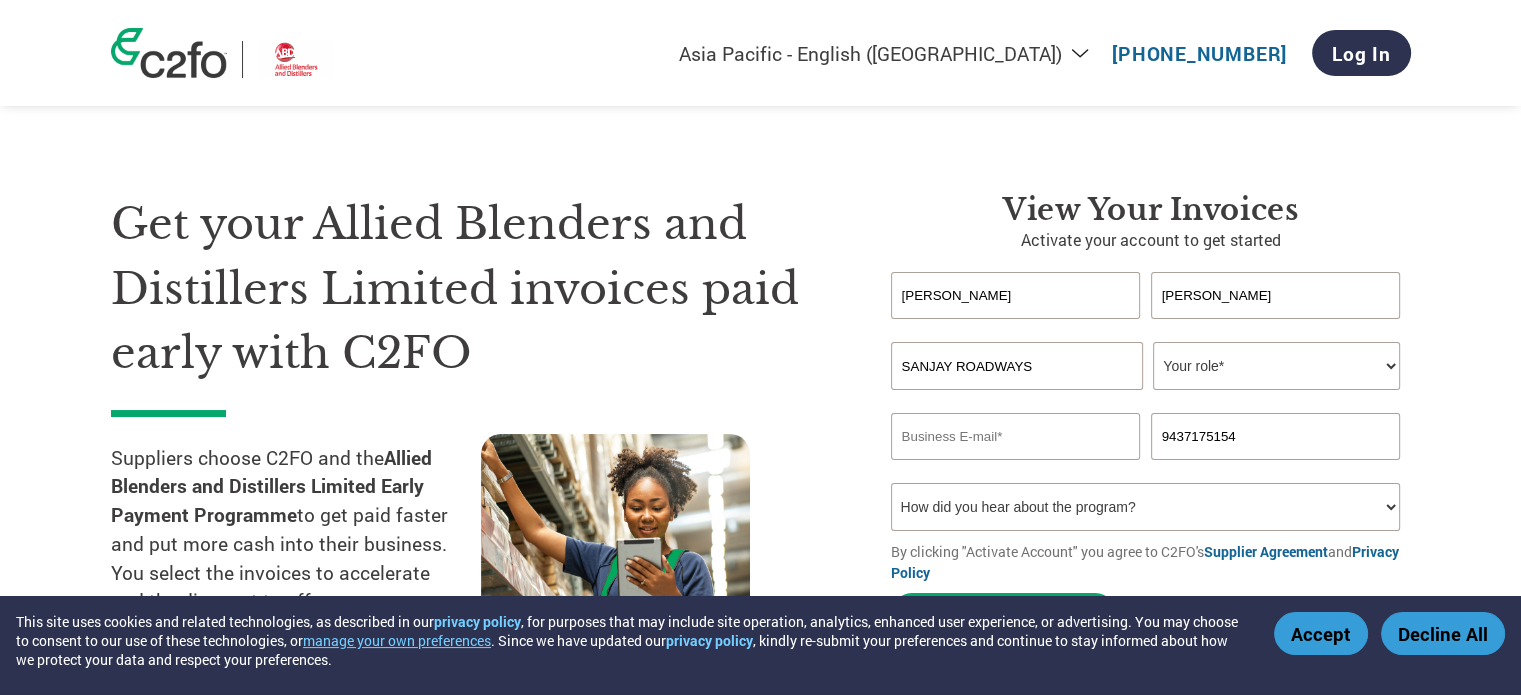 paste on "sanjayroadways_sbp@yahoo.com" 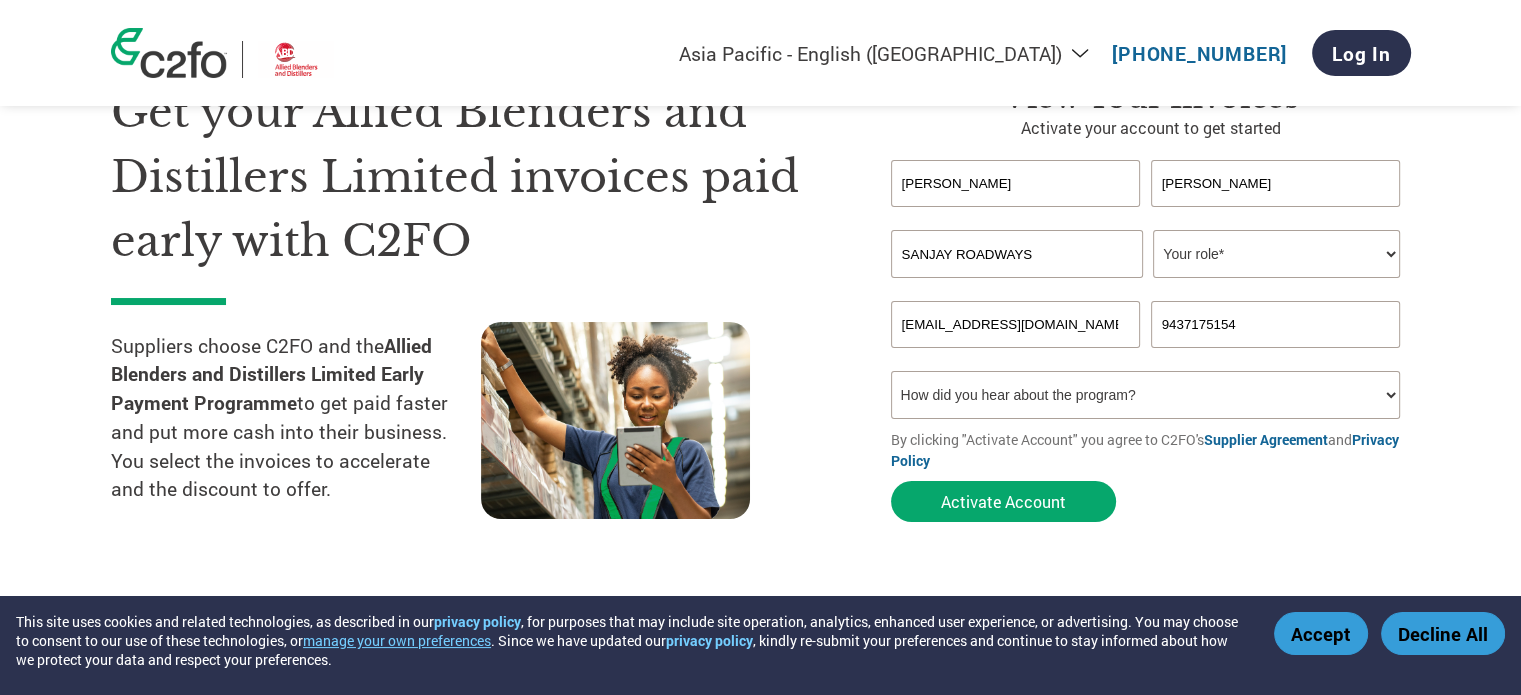 scroll, scrollTop: 115, scrollLeft: 0, axis: vertical 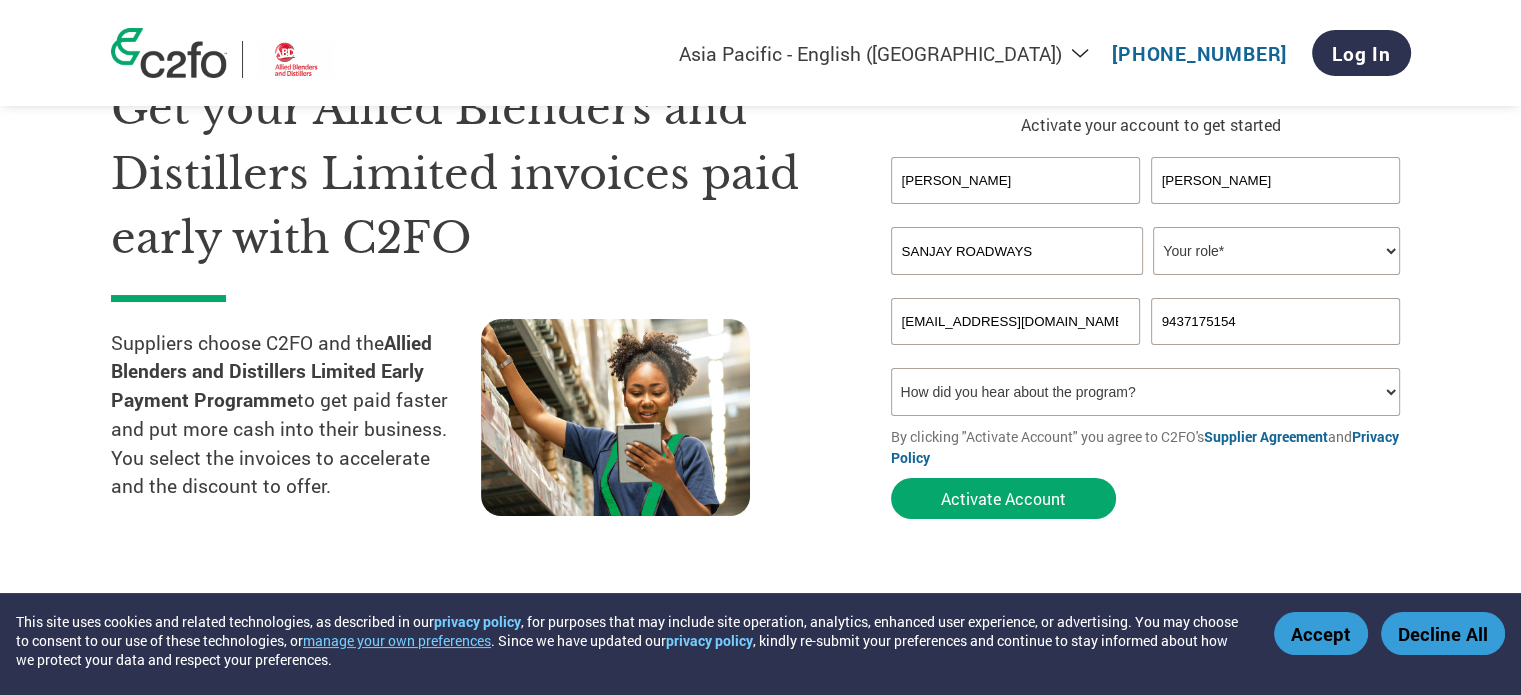 type on "sanjayroadways_sbp@yahoo.com" 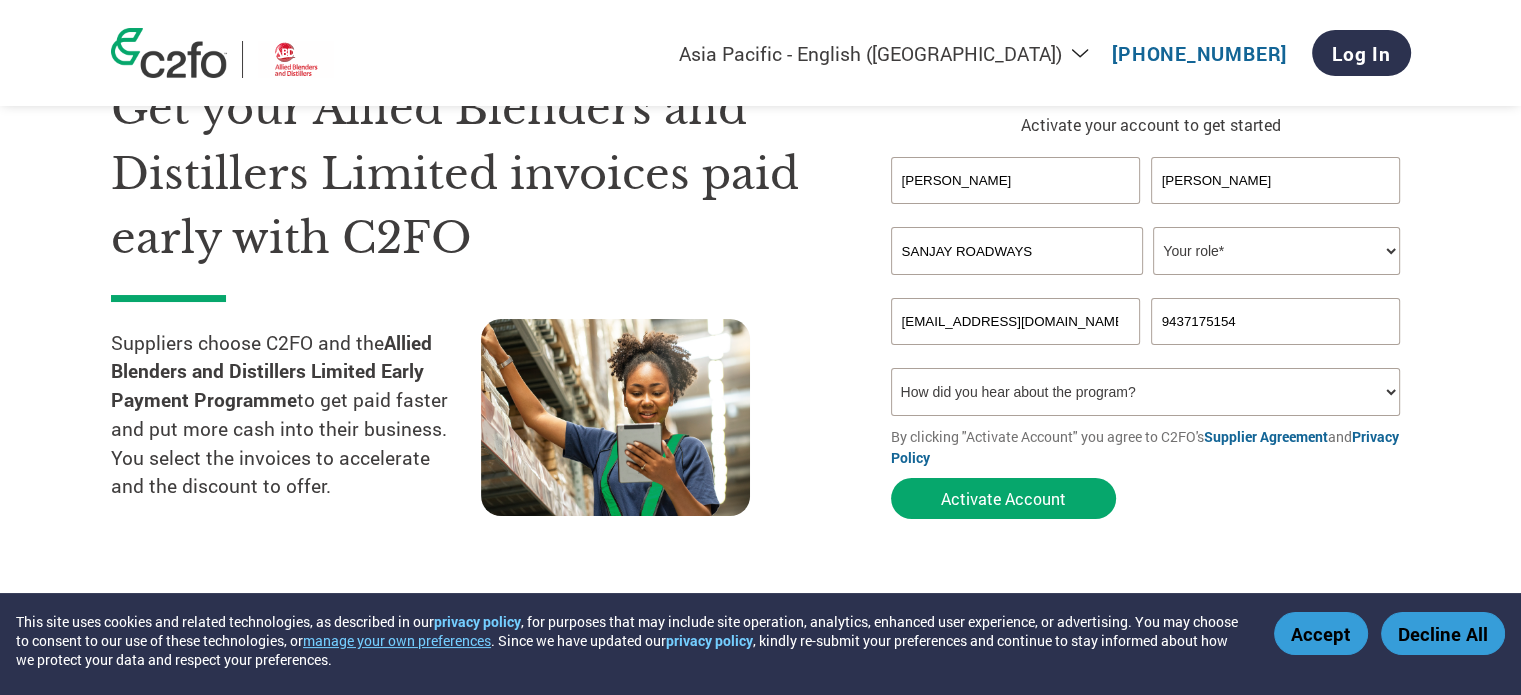 click on "This site uses cookies and related technologies, as described in our  privacy policy , for purposes that may include site operation, analytics, enhanced user experience, or advertising. You may choose to consent to our use of these technologies, or  manage your own preferences . Since we have updated our  privacy policy , kindly re-submit your preferences and continue to stay informed about how we protect your data and respect your preferences." at bounding box center (630, 640) 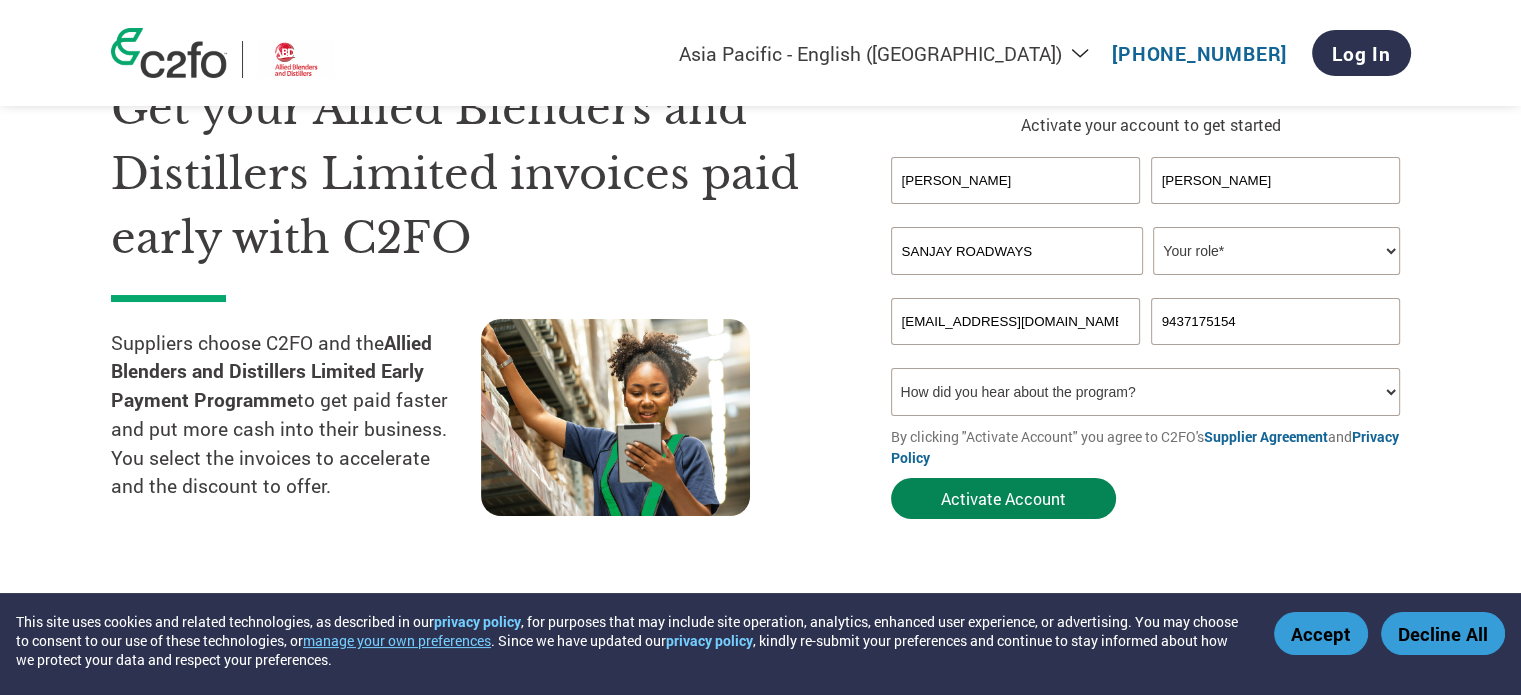 click on "Activate Account" at bounding box center [1003, 498] 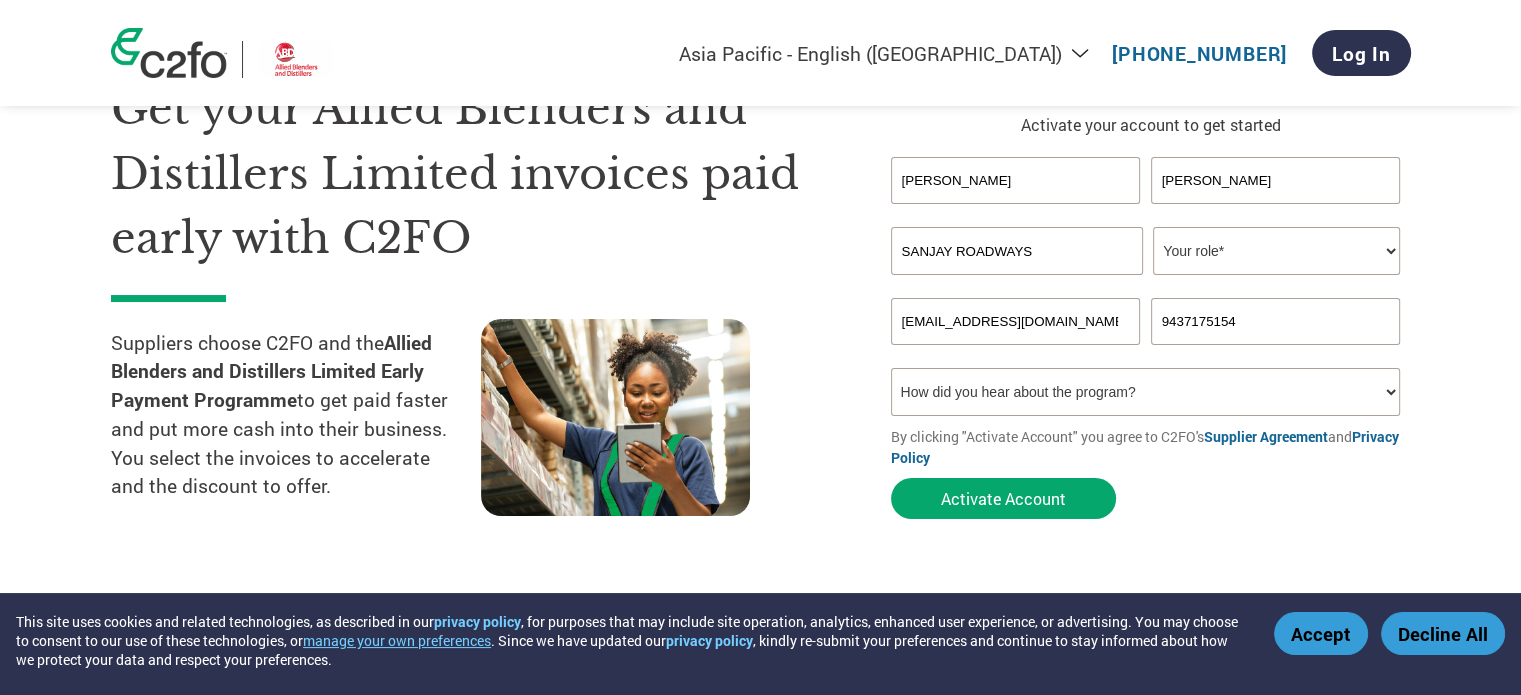 click on "Your role* CFO Controller Credit Manager Finance Director Treasurer CEO President Owner/Founder Accounting Bookkeeper Accounts Receivable Office Manager Other" at bounding box center [1276, 251] 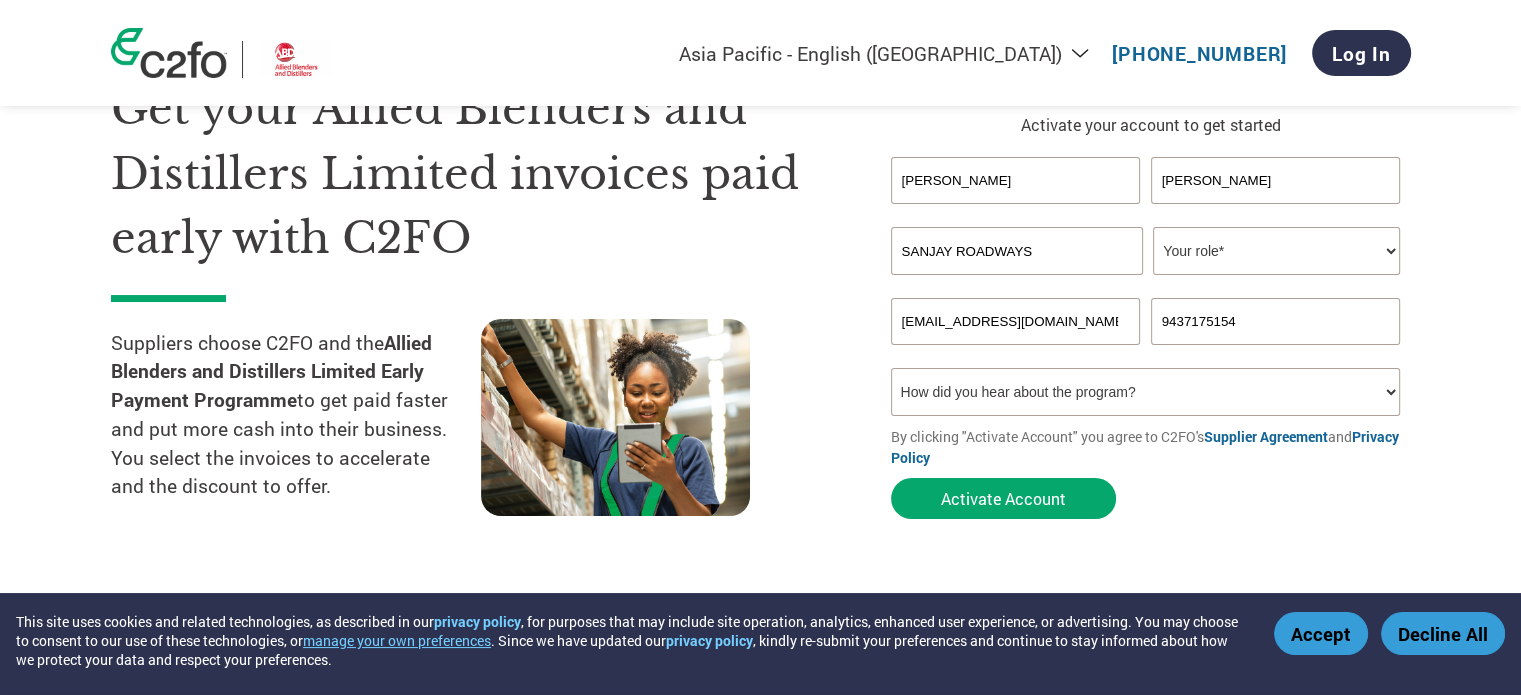 select on "OWNER_FOUNDER" 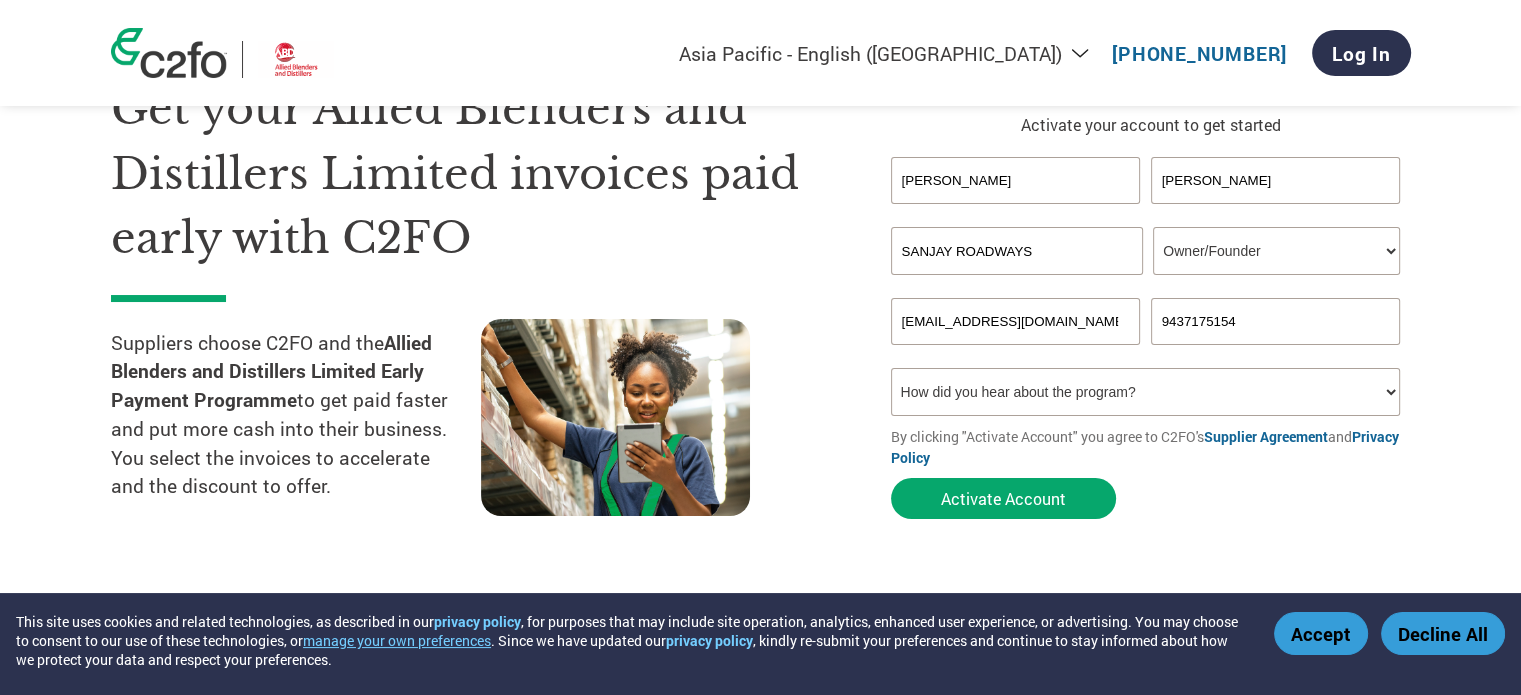 click on "Your role* CFO Controller Credit Manager Finance Director Treasurer CEO President Owner/Founder Accounting Bookkeeper Accounts Receivable Office Manager Other" at bounding box center [1276, 251] 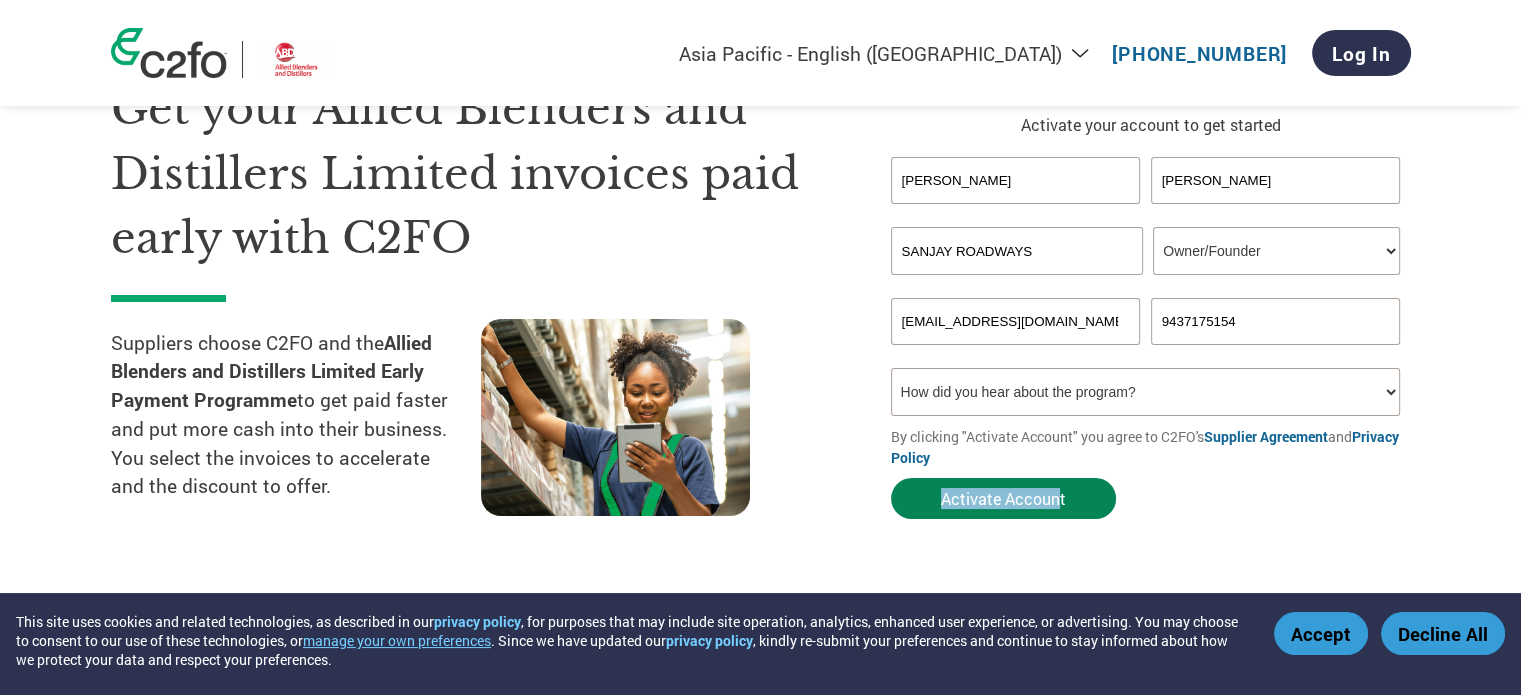 drag, startPoint x: 1056, startPoint y: 467, endPoint x: 1053, endPoint y: 485, distance: 18.248287 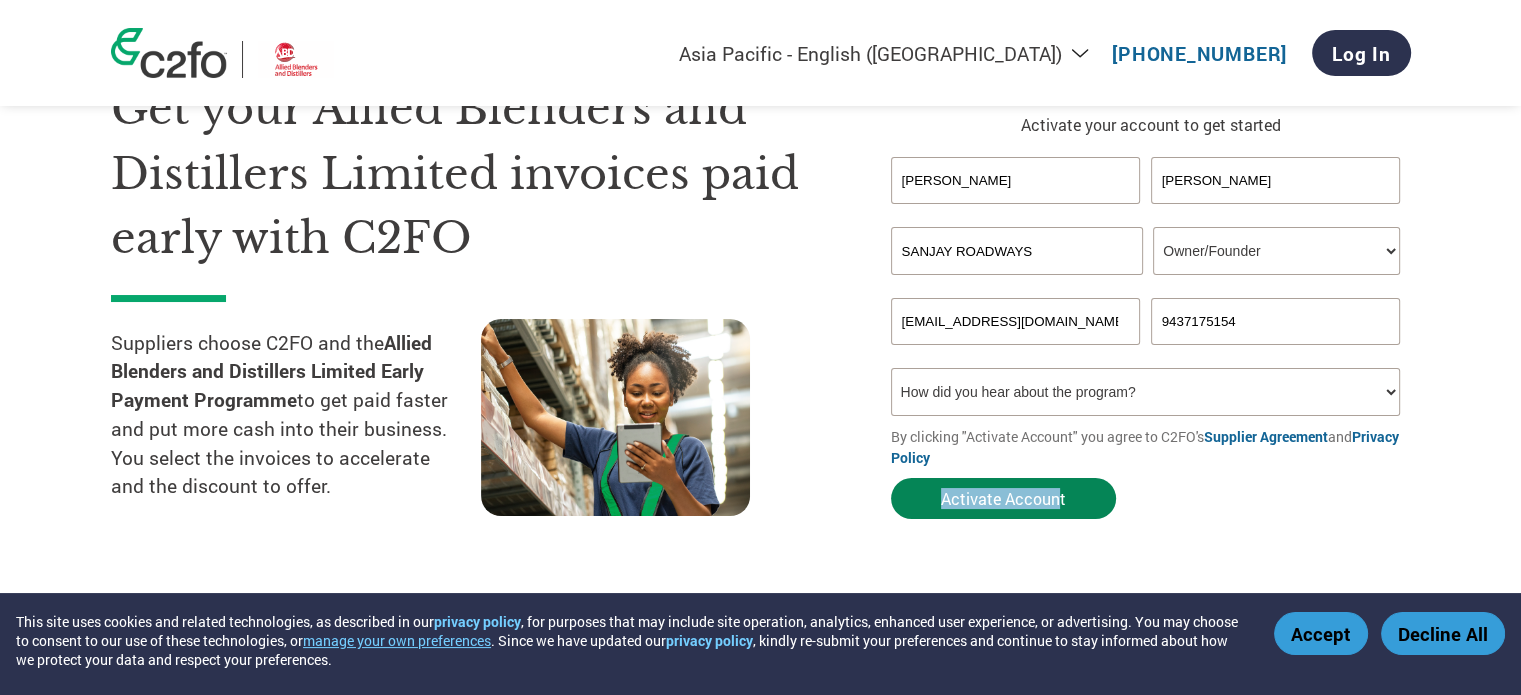 click on "Activate Account" at bounding box center [1003, 498] 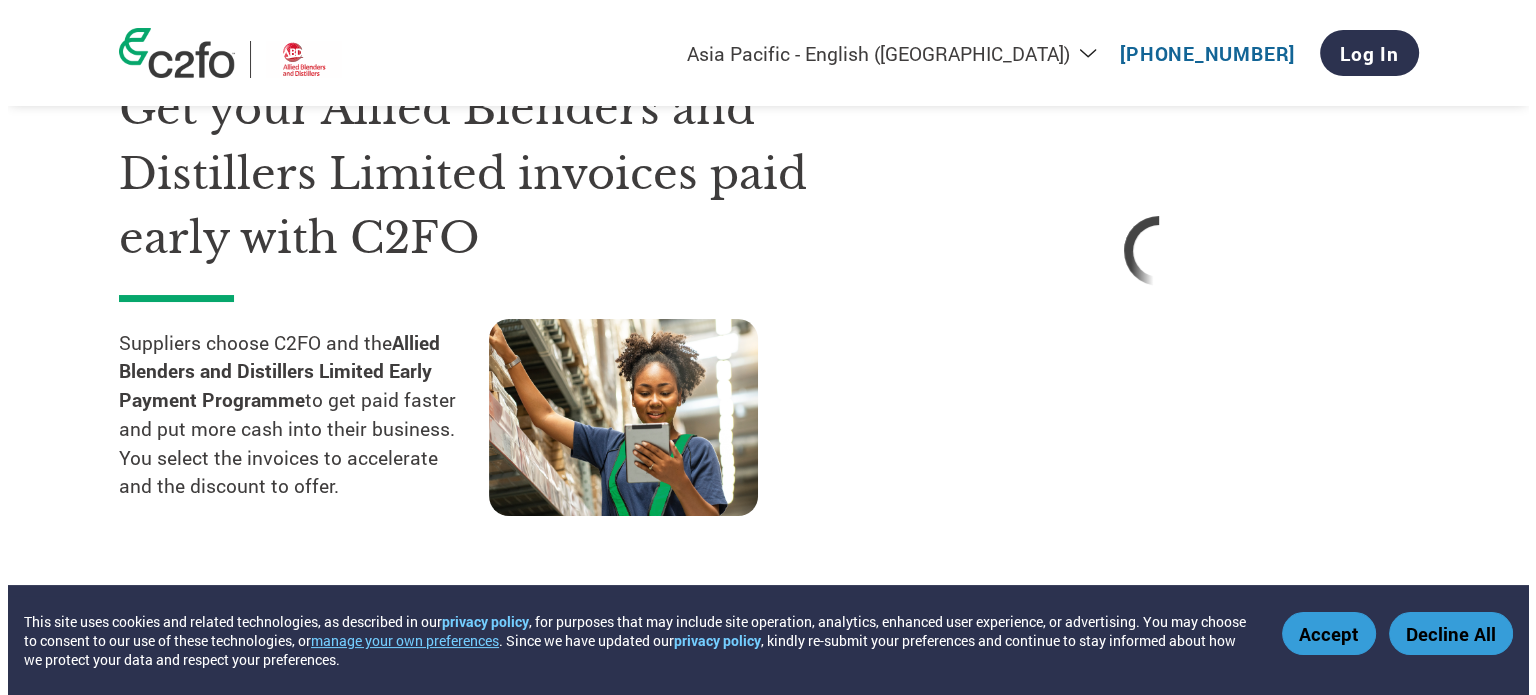 scroll, scrollTop: 0, scrollLeft: 0, axis: both 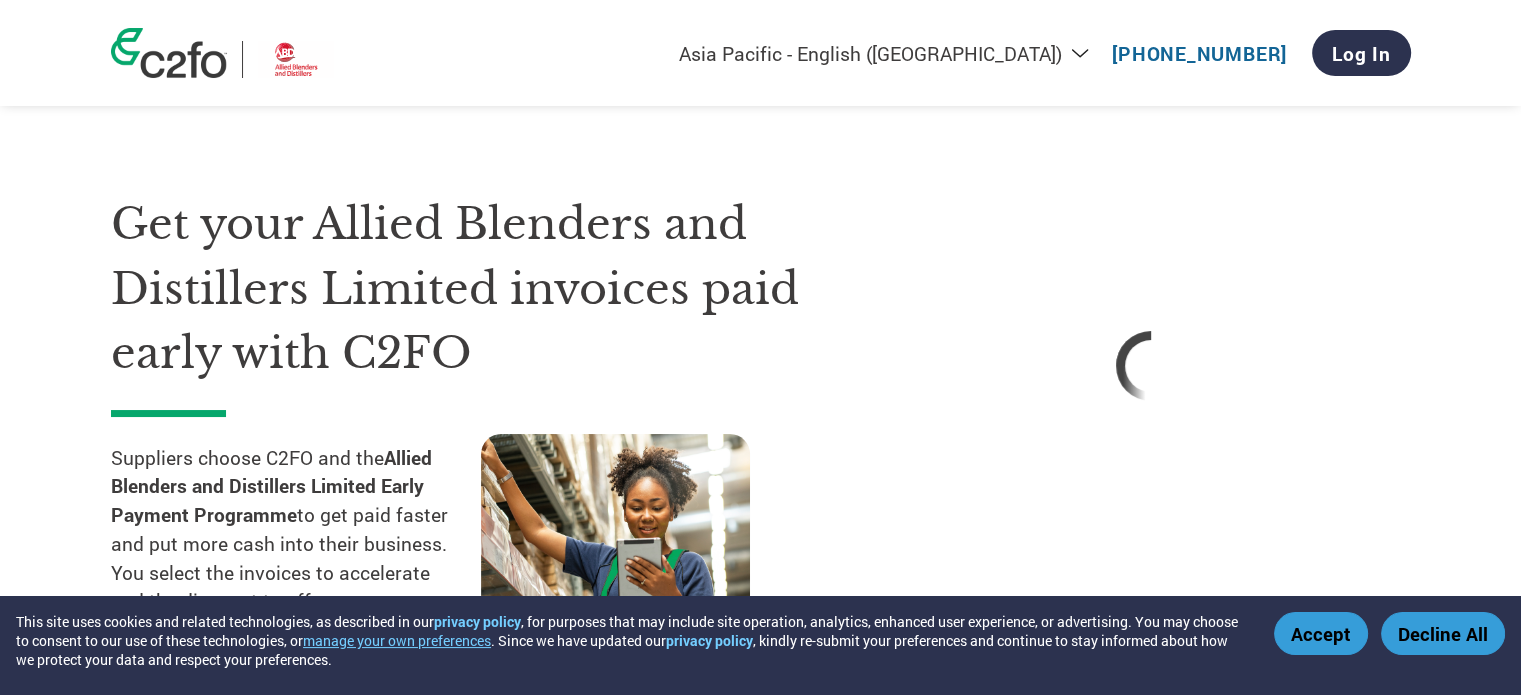 click on "Get your Allied Blenders and Distillers Limited invoices paid early with C2FO" at bounding box center [471, 289] 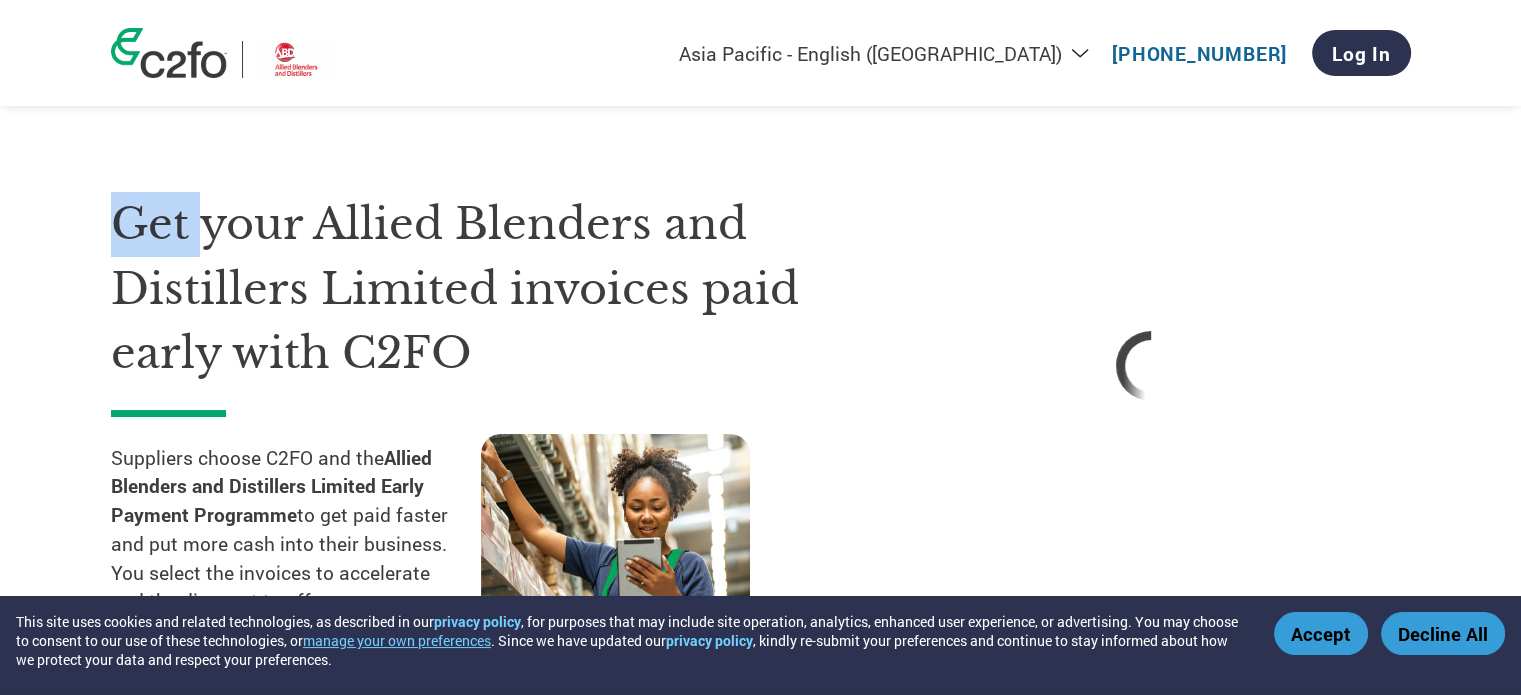 click on "Get your Allied Blenders and Distillers Limited invoices paid early with C2FO" at bounding box center (471, 289) 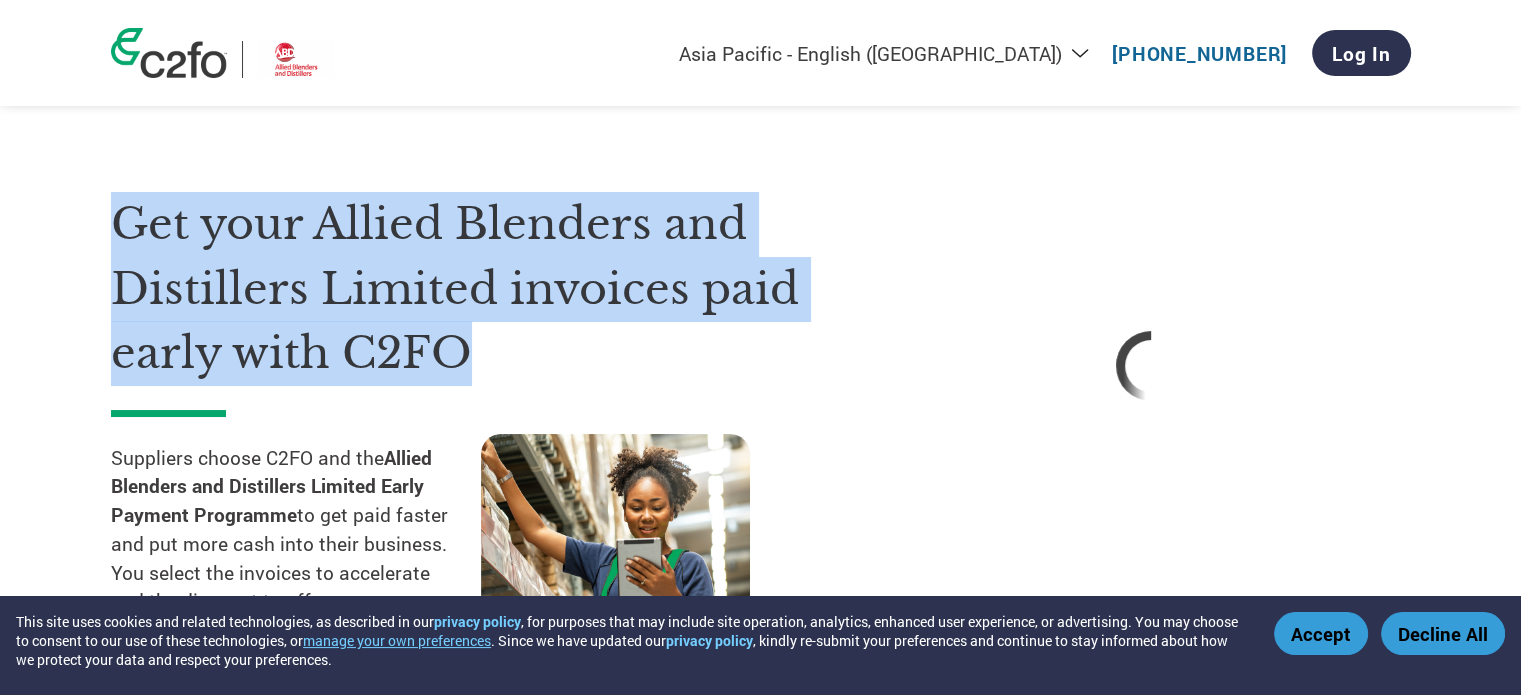 select on "en-IN" 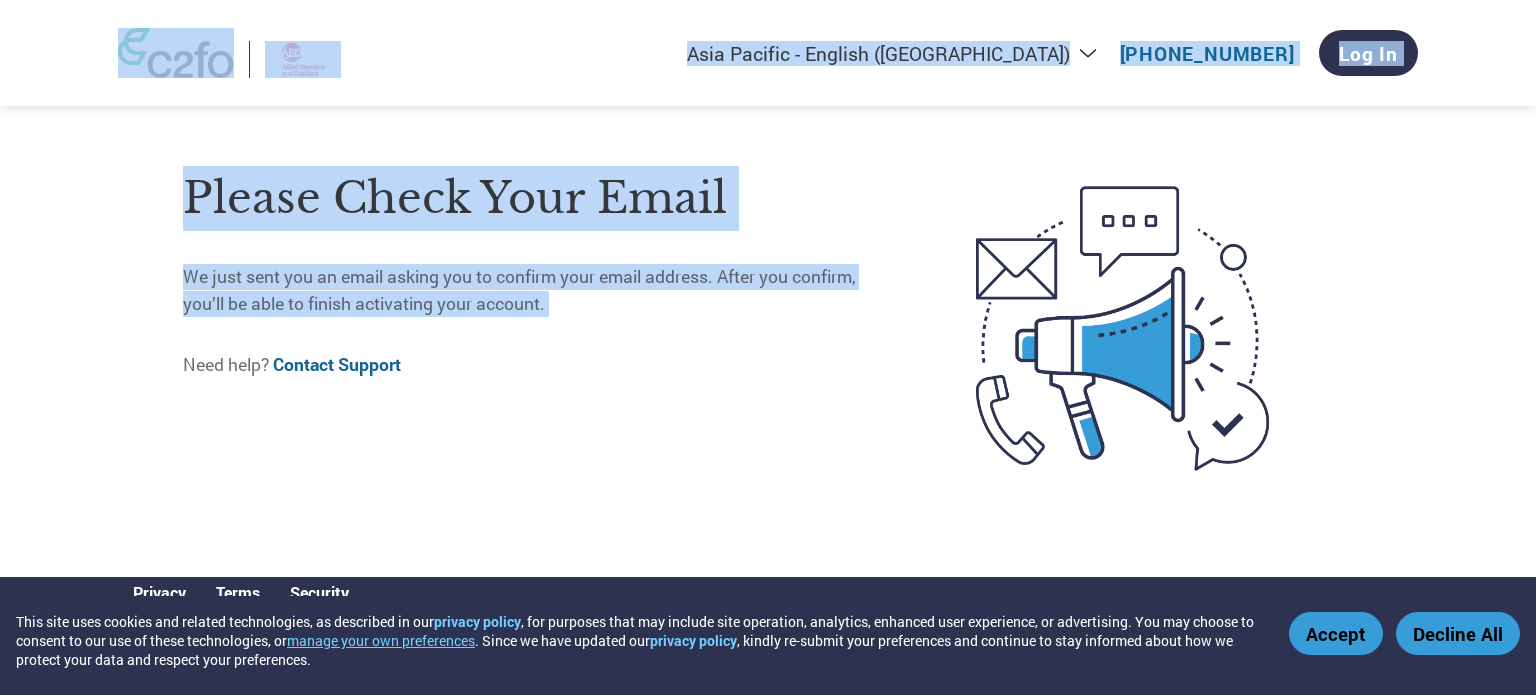 drag, startPoint x: 129, startPoint y: 206, endPoint x: 476, endPoint y: 356, distance: 378.03308 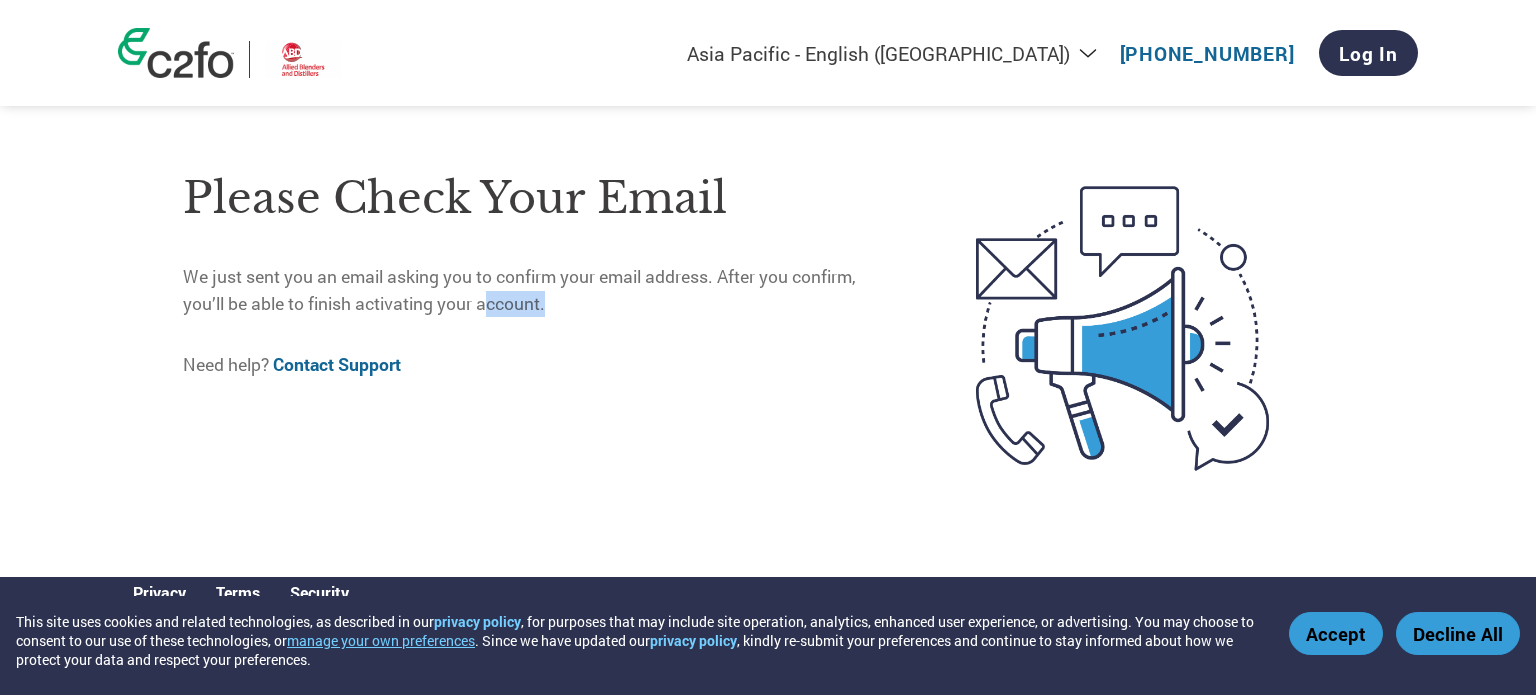 click on "We just sent you an email asking you to confirm your email address. After you confirm, you’ll be able to finish activating your account." at bounding box center (537, 290) 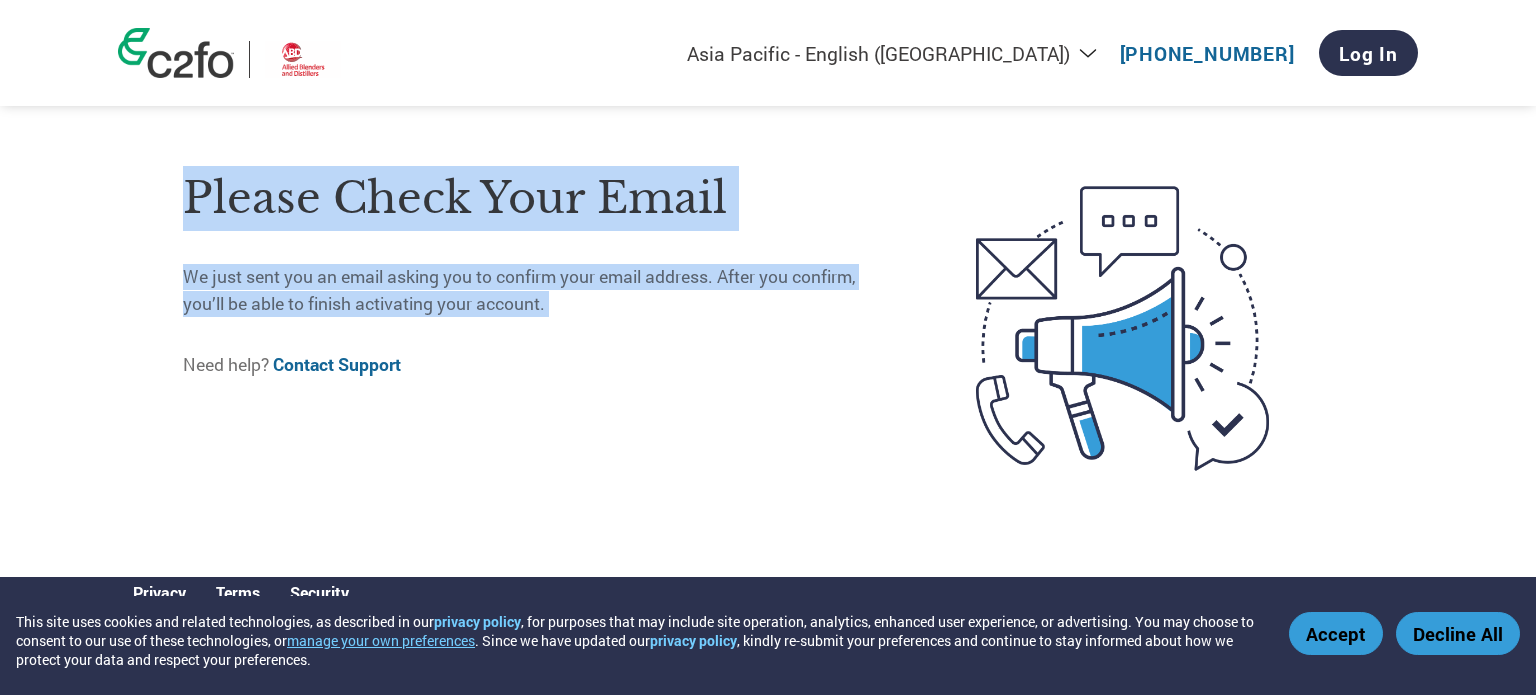 drag, startPoint x: 539, startPoint y: 291, endPoint x: 246, endPoint y: 194, distance: 308.63895 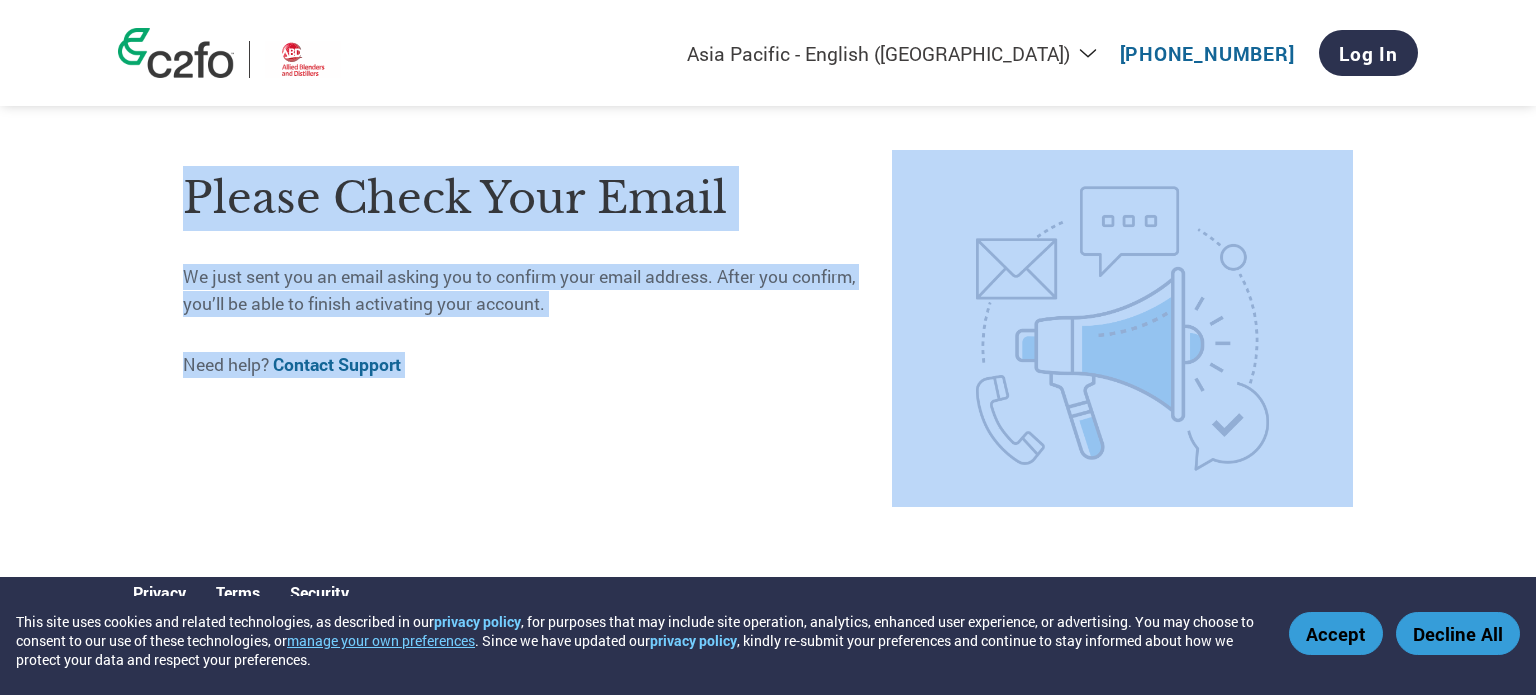drag, startPoint x: 246, startPoint y: 194, endPoint x: 631, endPoint y: 349, distance: 415.03012 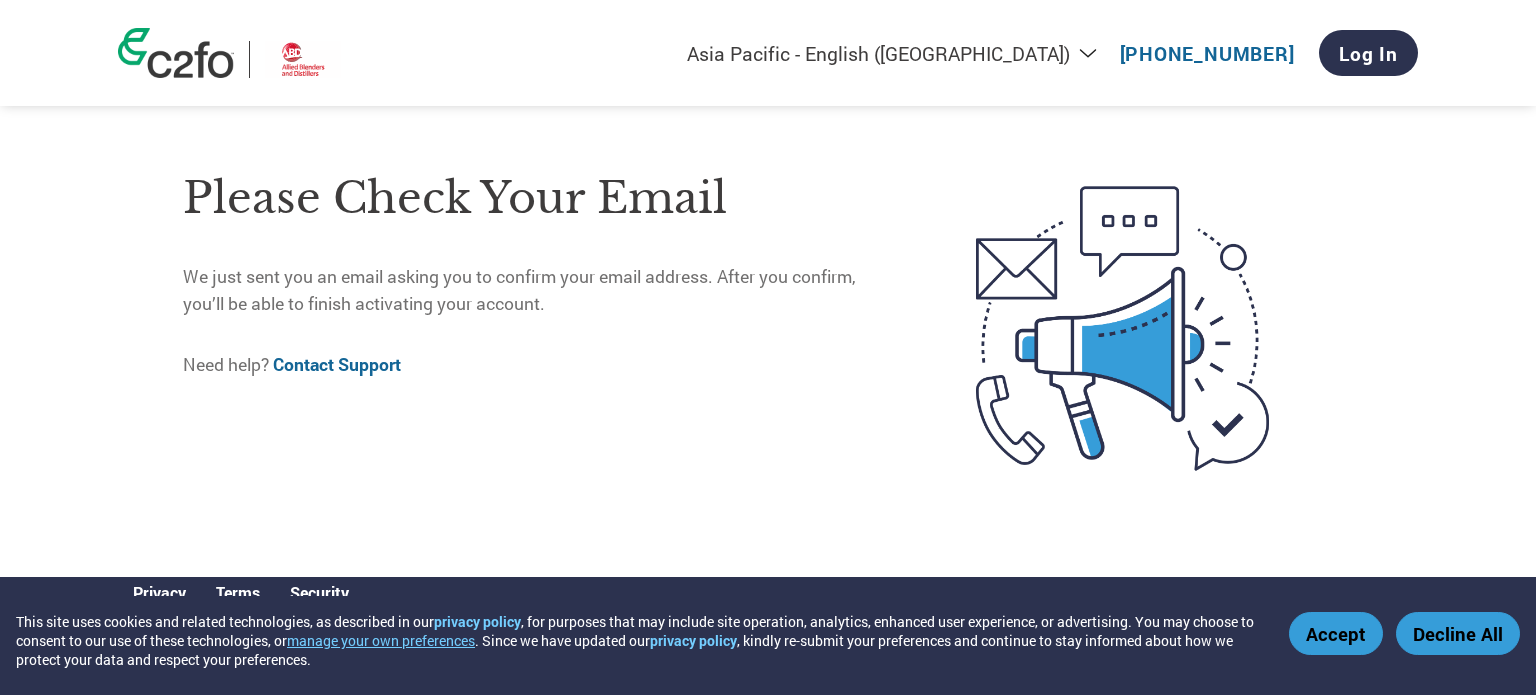 click on "Please check your email  We just sent you an email asking you to confirm your email address. After you confirm, you’ll be able to finish activating your account. Need help?   Contact Support" at bounding box center [537, 328] 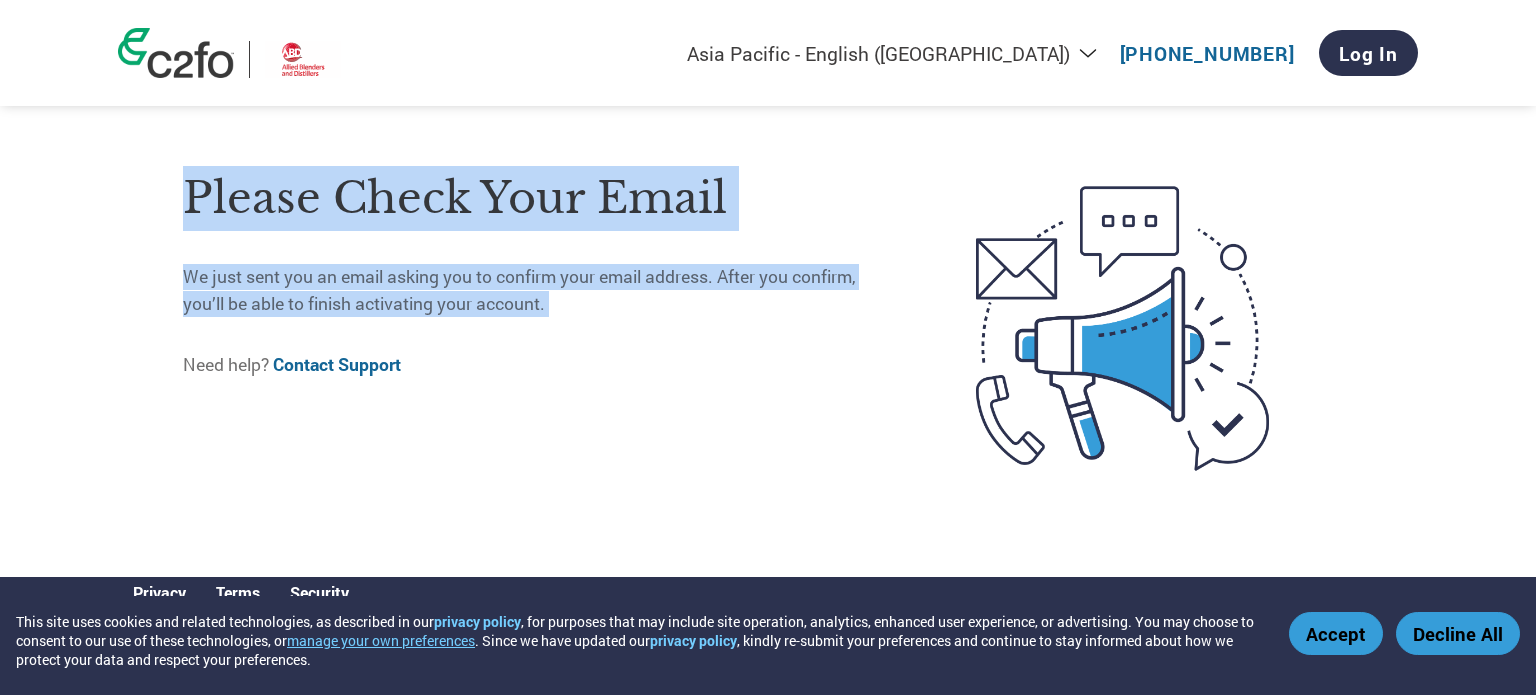 drag, startPoint x: 600, startPoint y: 327, endPoint x: 197, endPoint y: 176, distance: 430.36032 